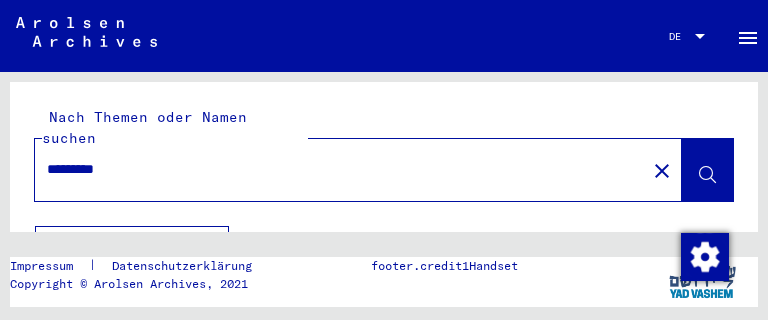 scroll, scrollTop: 0, scrollLeft: 0, axis: both 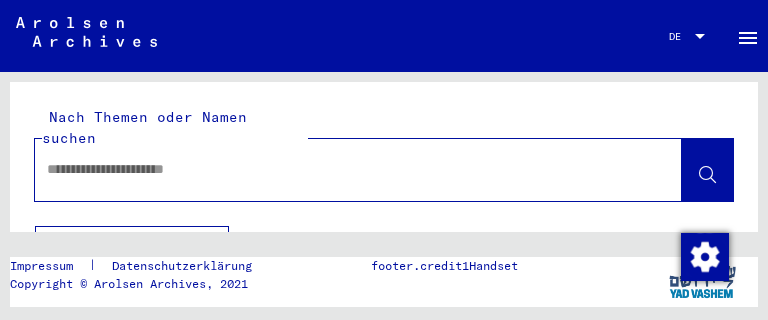 click at bounding box center [340, 169] 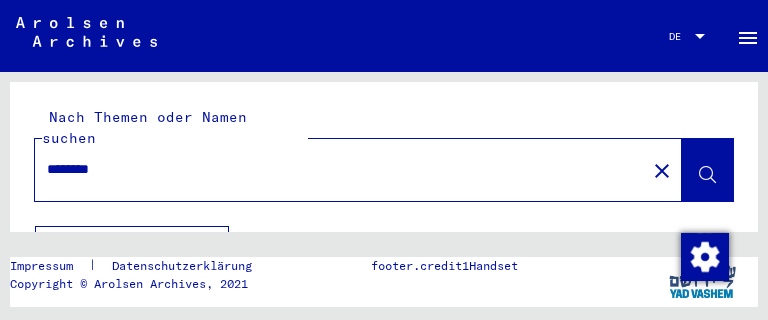 type on "********" 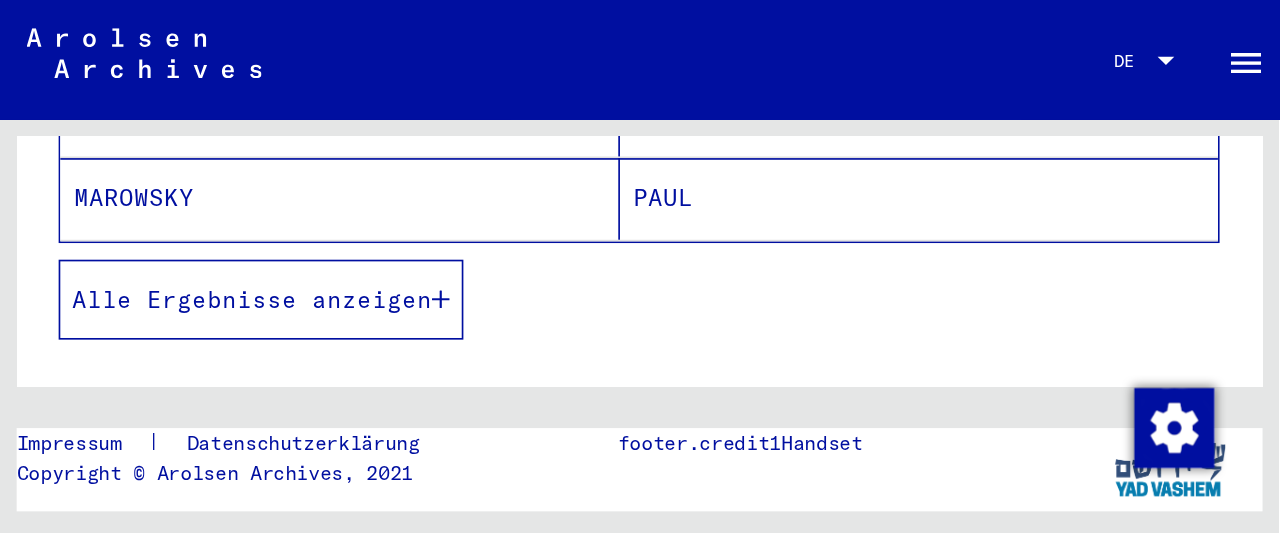 scroll, scrollTop: 528, scrollLeft: 0, axis: vertical 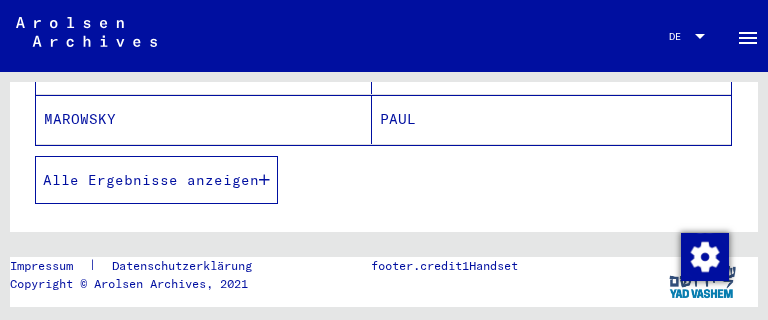 click on "Alle Ergebnisse anzeigen" at bounding box center (151, 180) 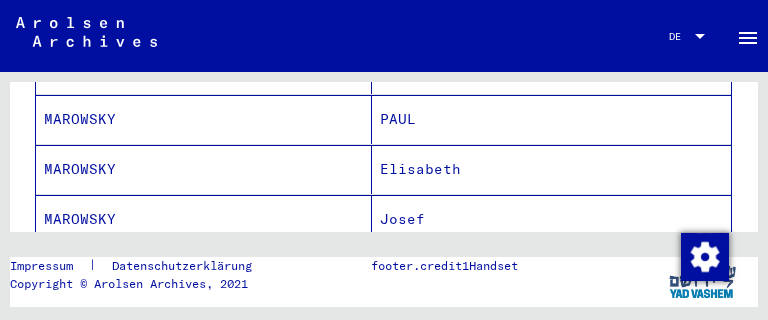 click on "MAROWSKY" at bounding box center [204, 269] 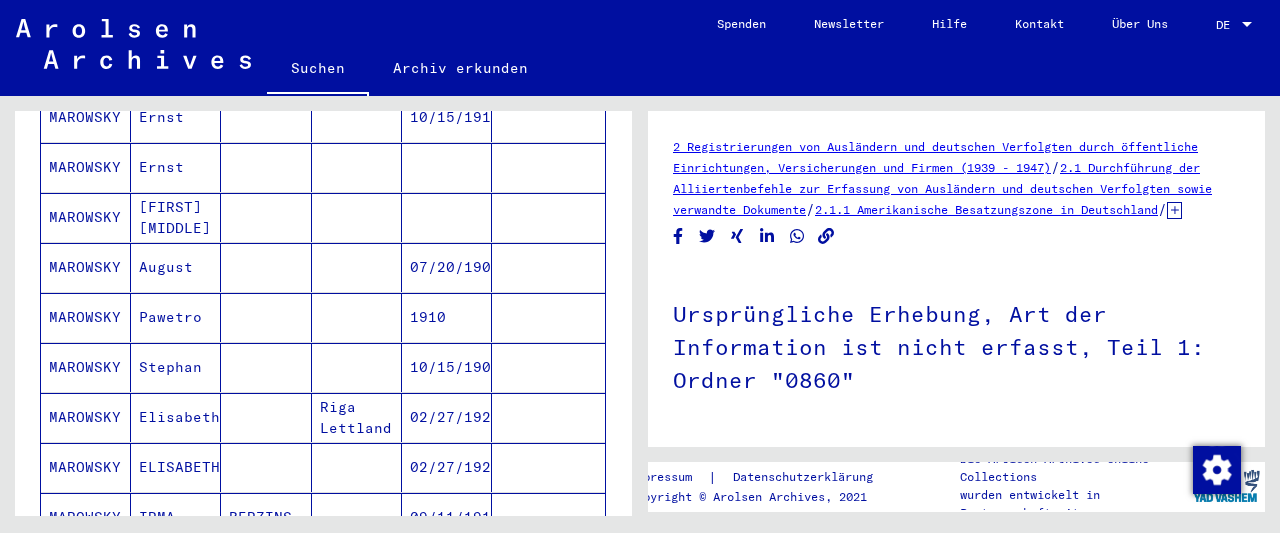 scroll, scrollTop: 1040, scrollLeft: 0, axis: vertical 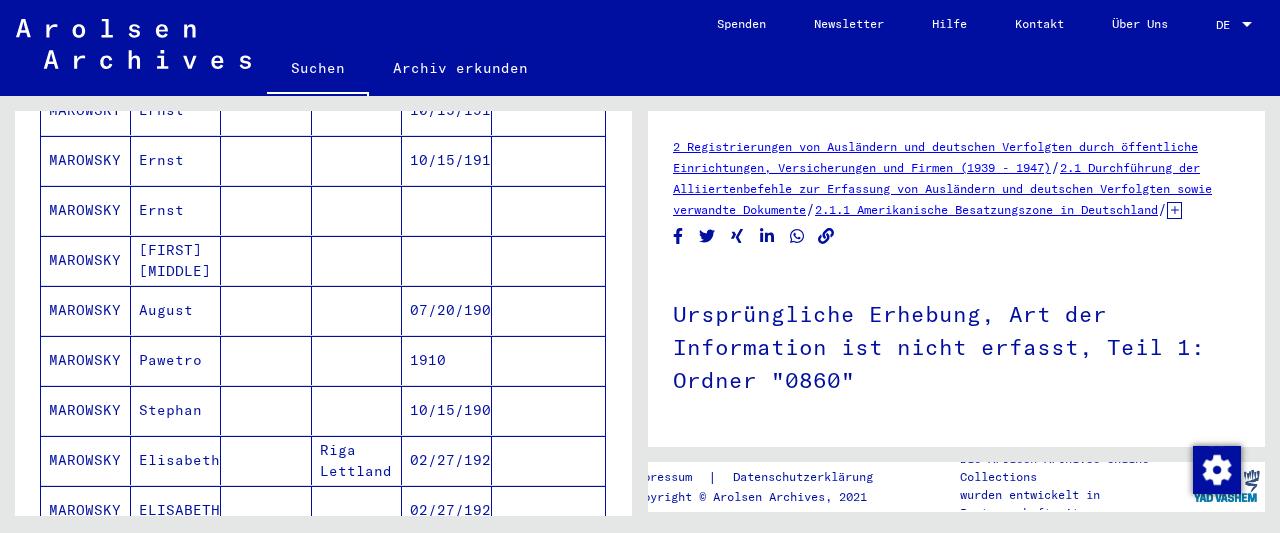 click on "MAROWSKY" at bounding box center (86, 360) 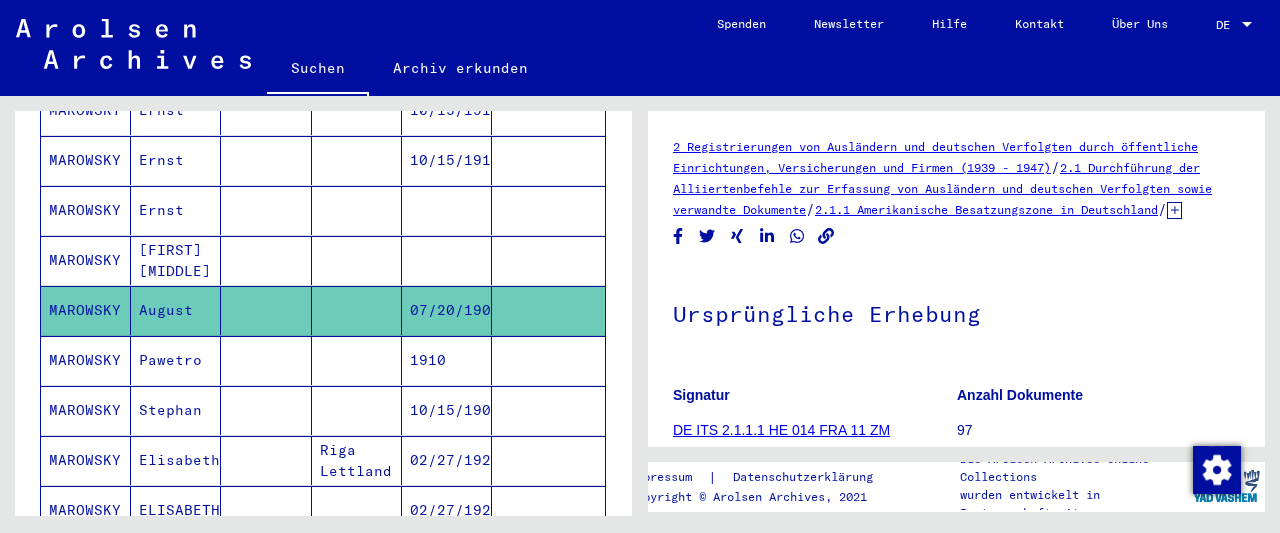 click on "MAROWSKY" 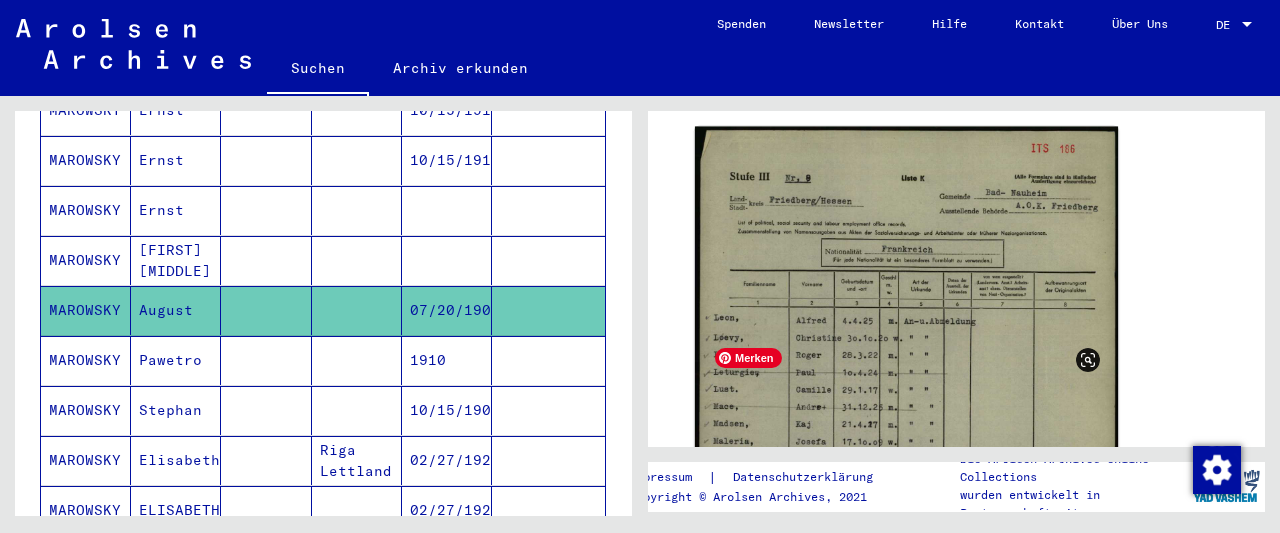 scroll, scrollTop: 312, scrollLeft: 0, axis: vertical 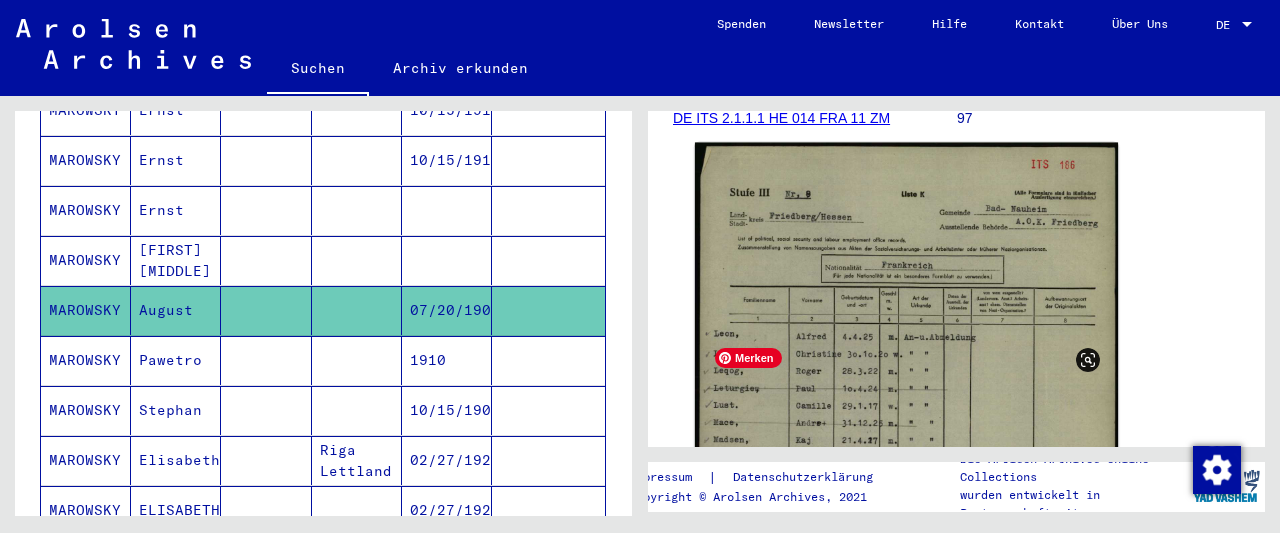 click 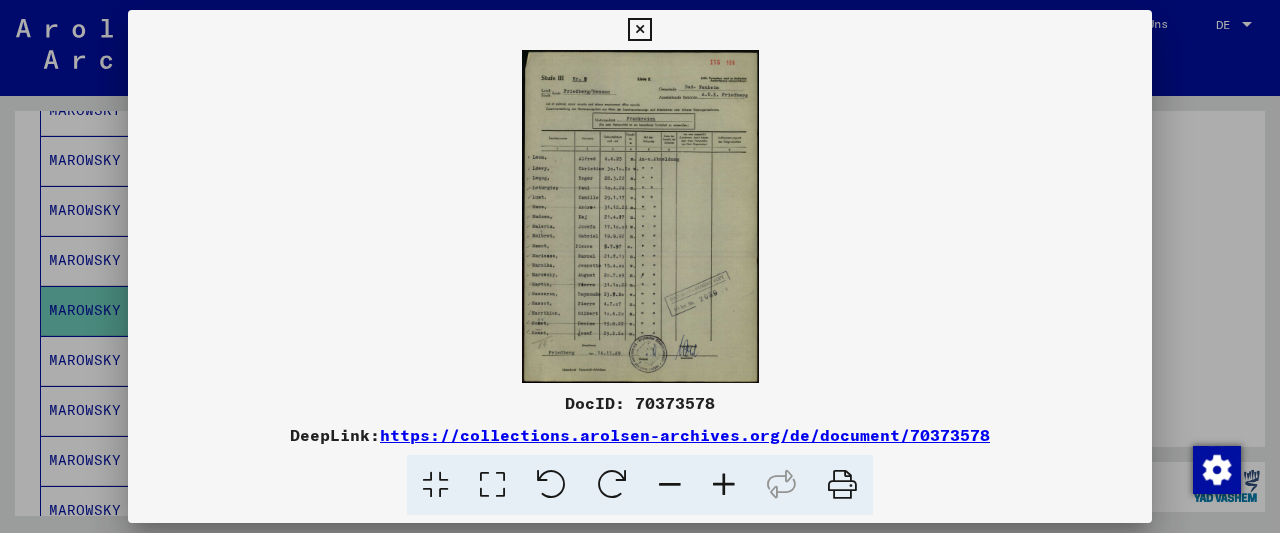 click at bounding box center (724, 485) 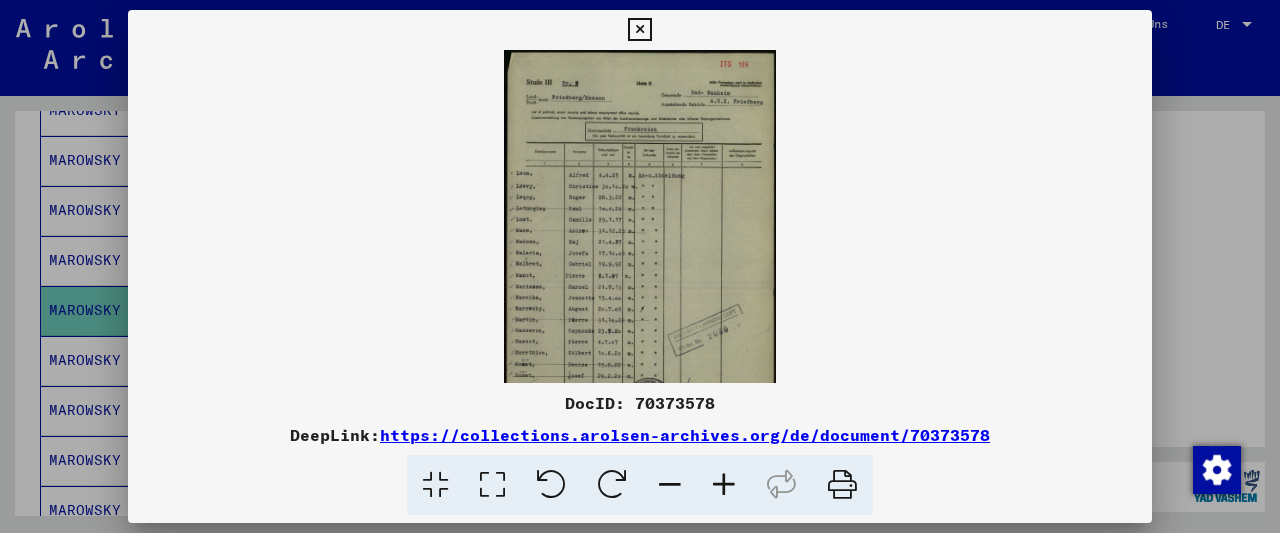 click at bounding box center [724, 485] 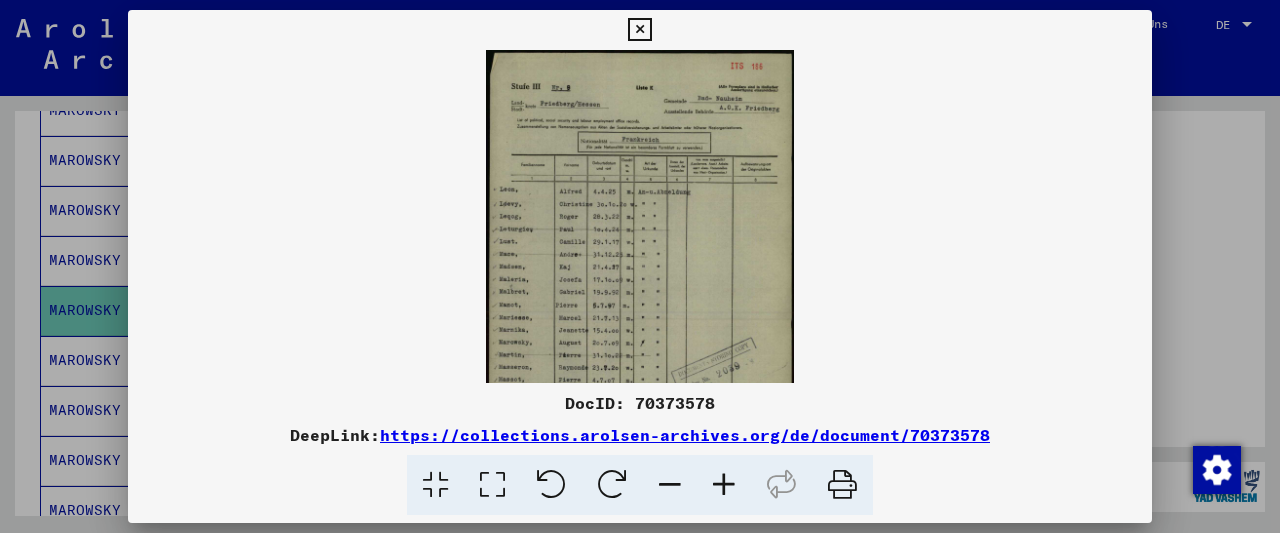 click at bounding box center [724, 485] 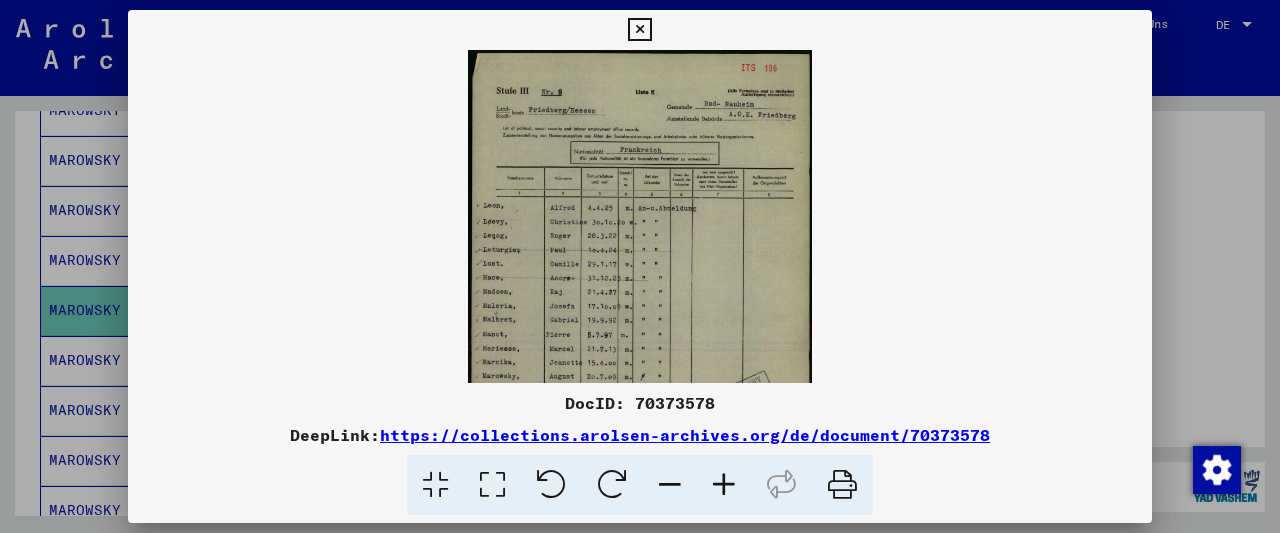 click at bounding box center [724, 485] 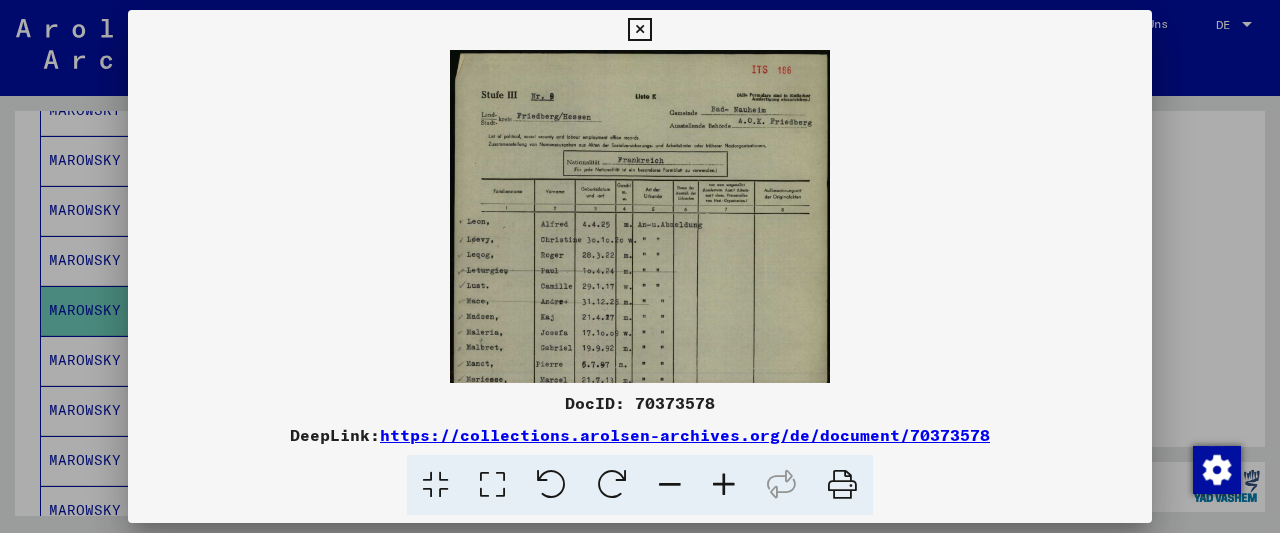 click at bounding box center (724, 485) 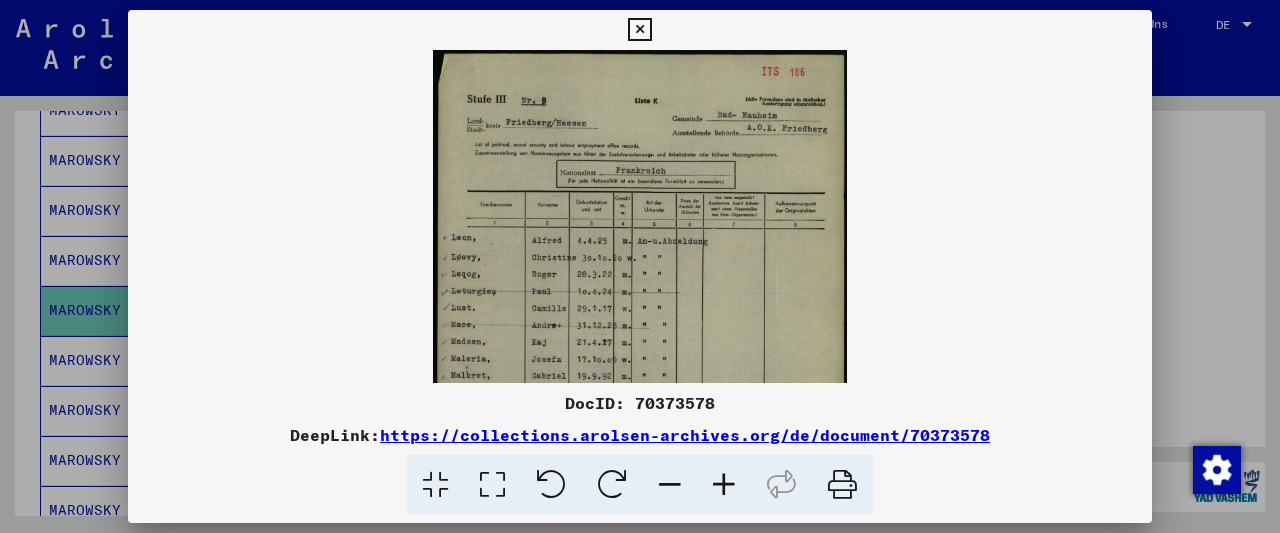 click at bounding box center (724, 485) 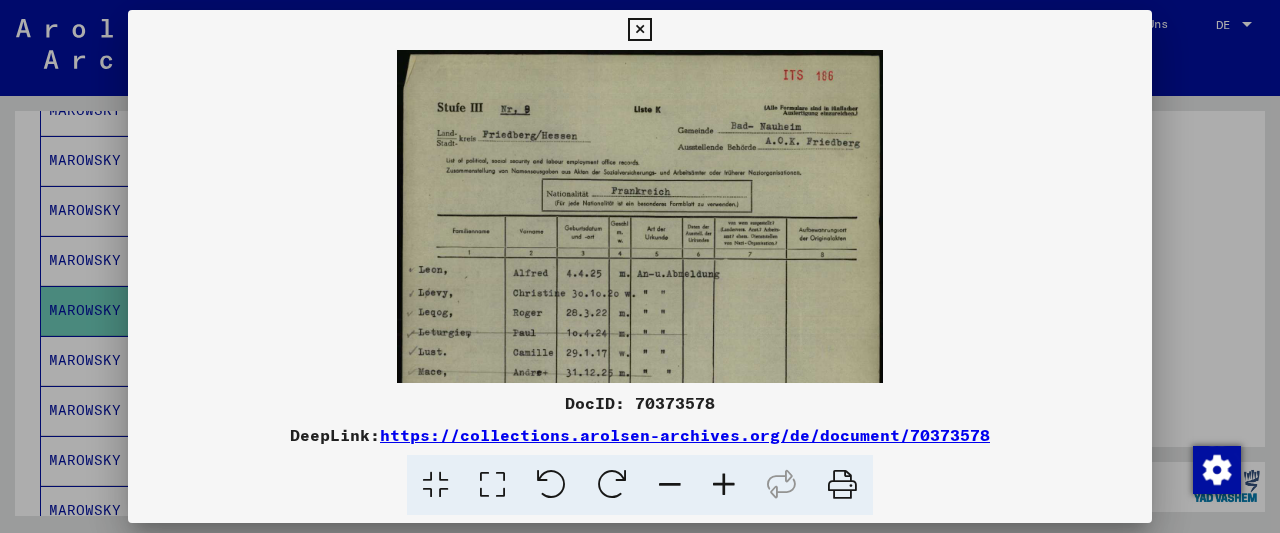 click at bounding box center [724, 485] 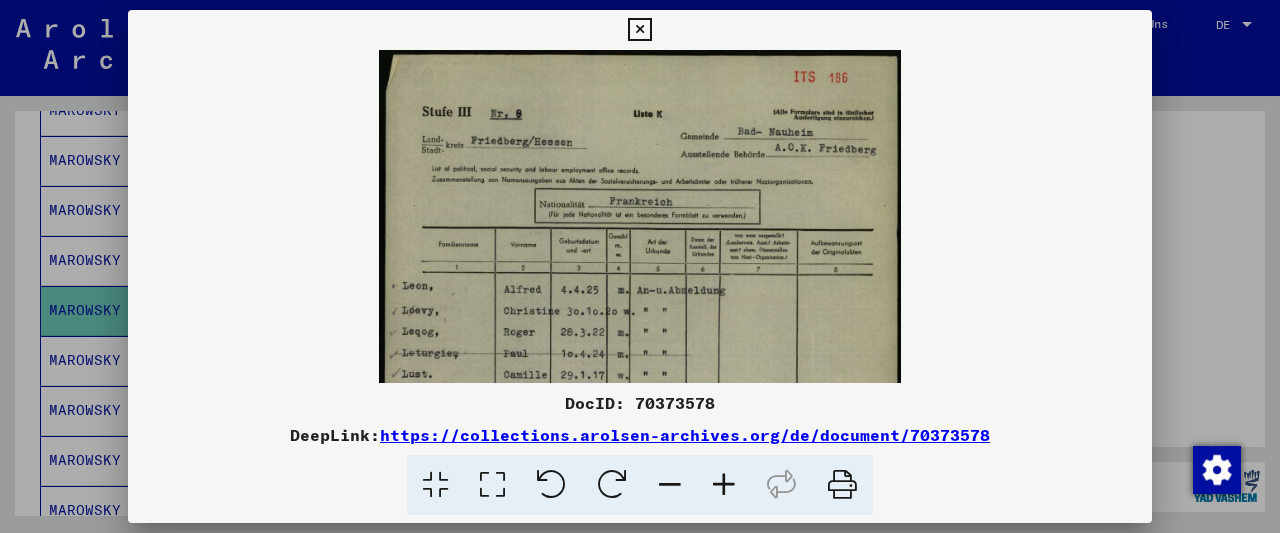 click at bounding box center (724, 485) 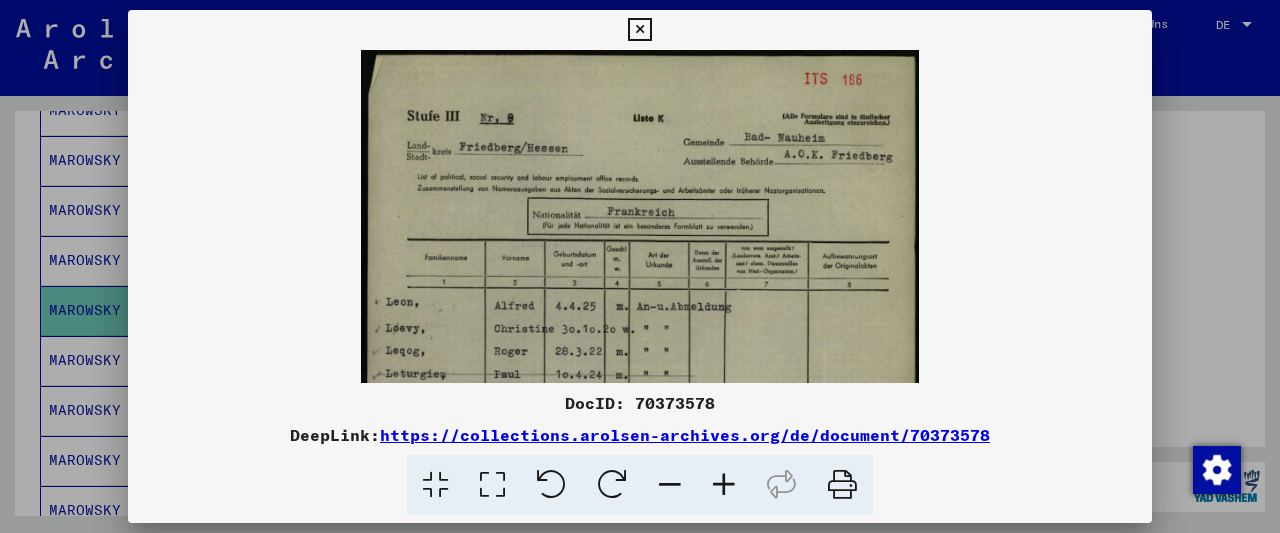 click at bounding box center (724, 485) 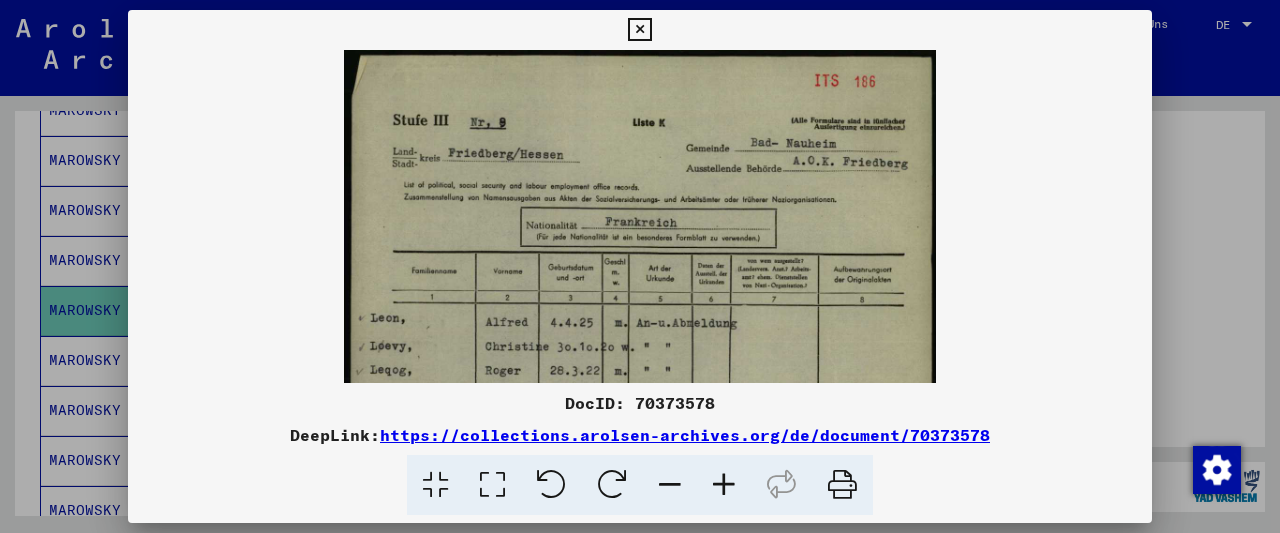 click at bounding box center [724, 485] 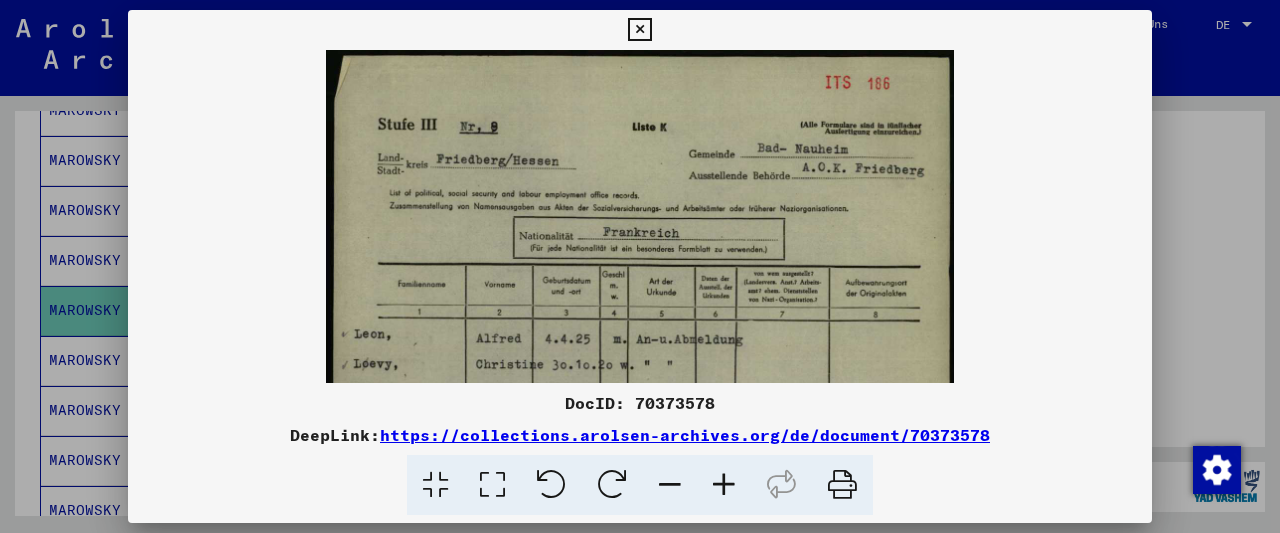 click at bounding box center [724, 485] 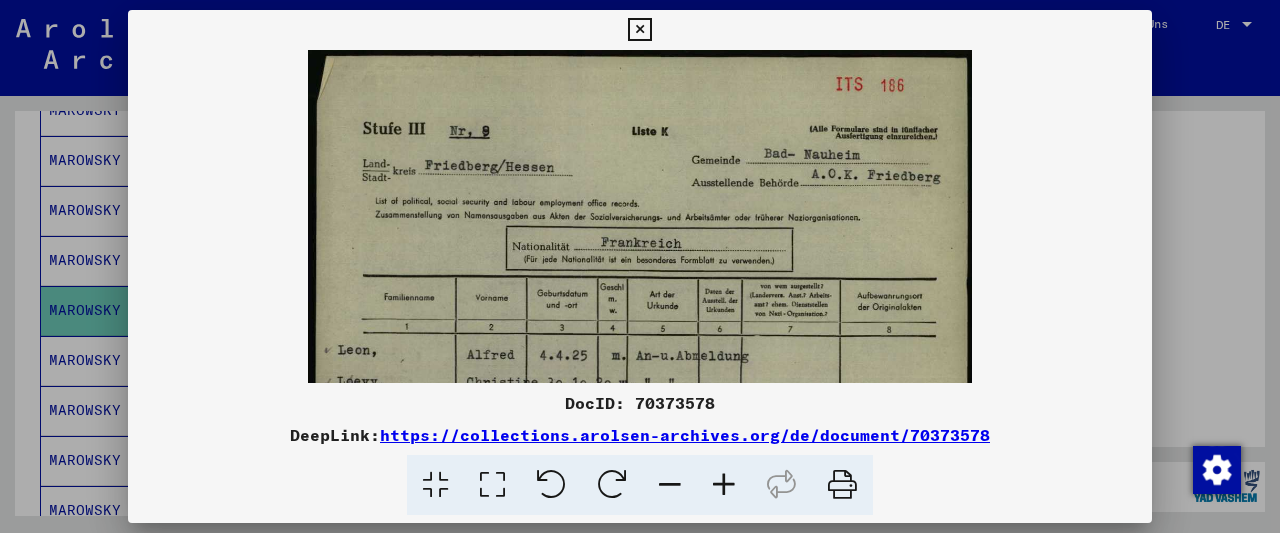 click at bounding box center (724, 485) 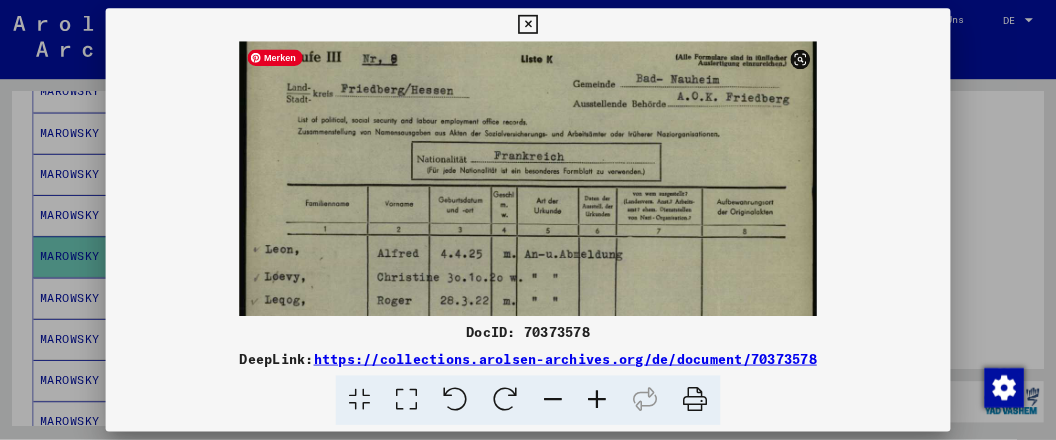 scroll, scrollTop: 72, scrollLeft: 0, axis: vertical 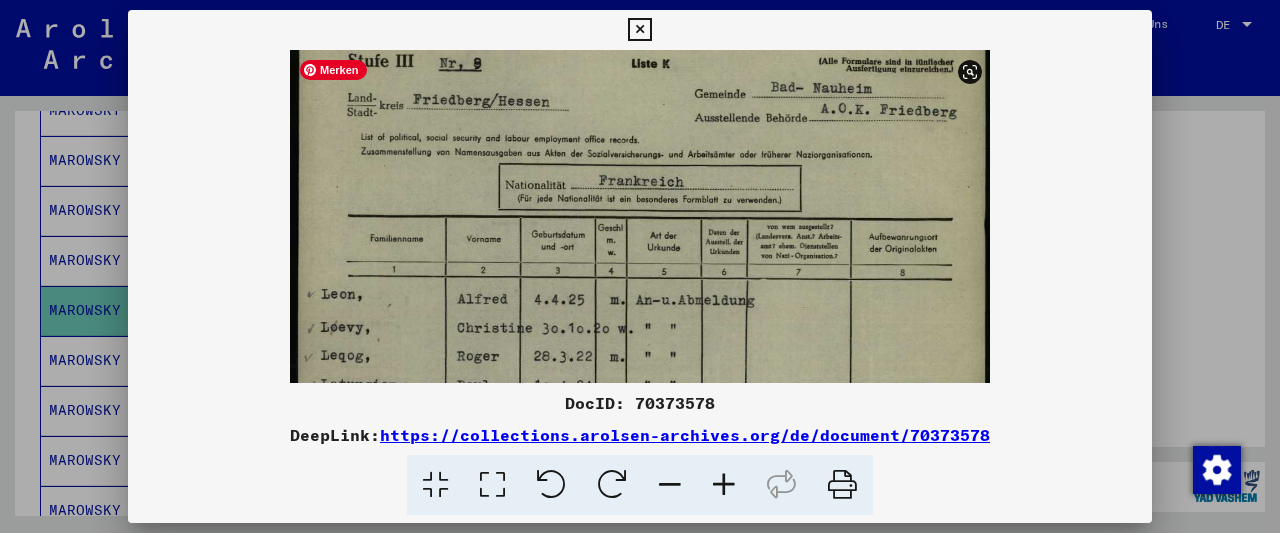 drag, startPoint x: 567, startPoint y: 328, endPoint x: 572, endPoint y: 261, distance: 67.18631 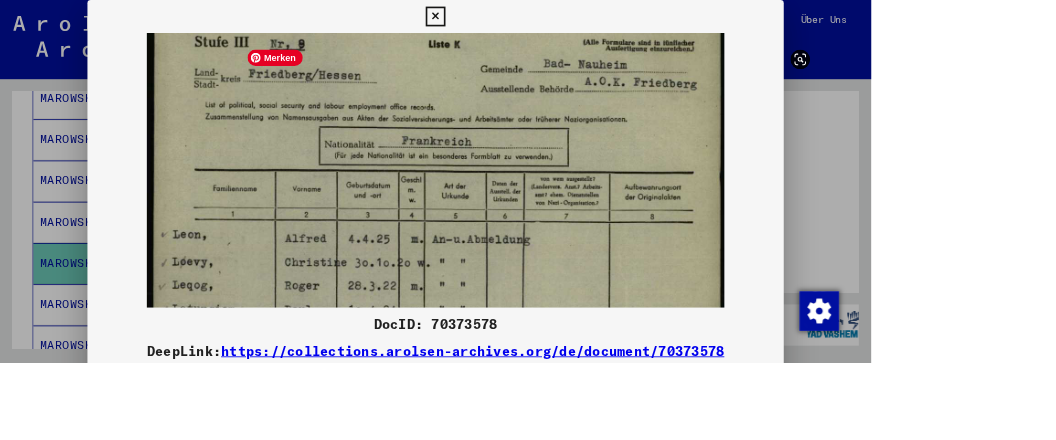 scroll, scrollTop: 1043, scrollLeft: 0, axis: vertical 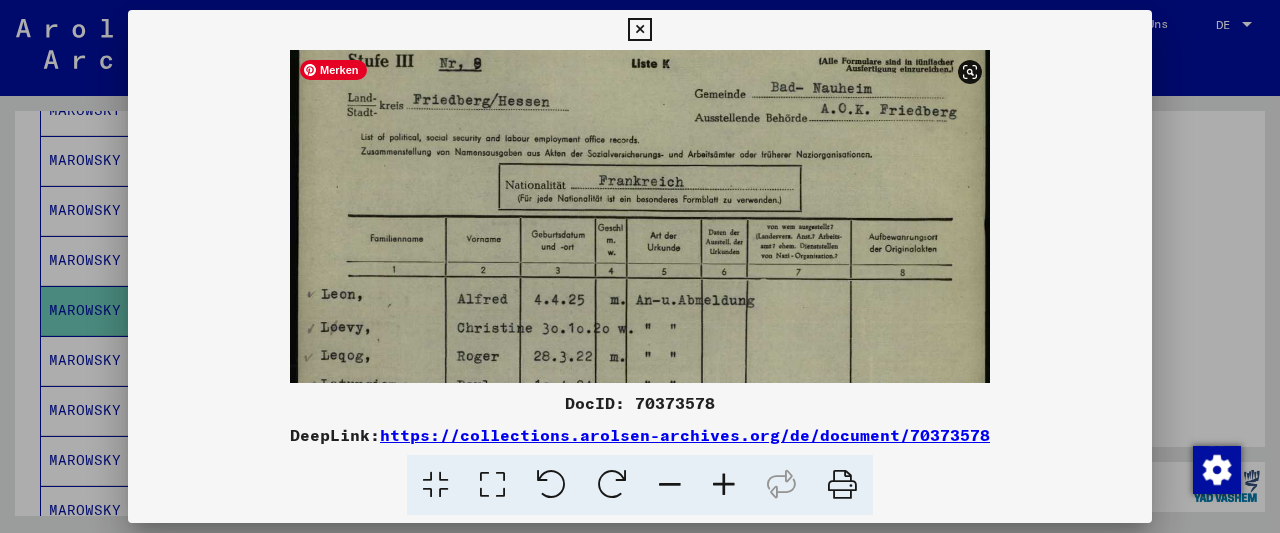 click at bounding box center [640, 469] 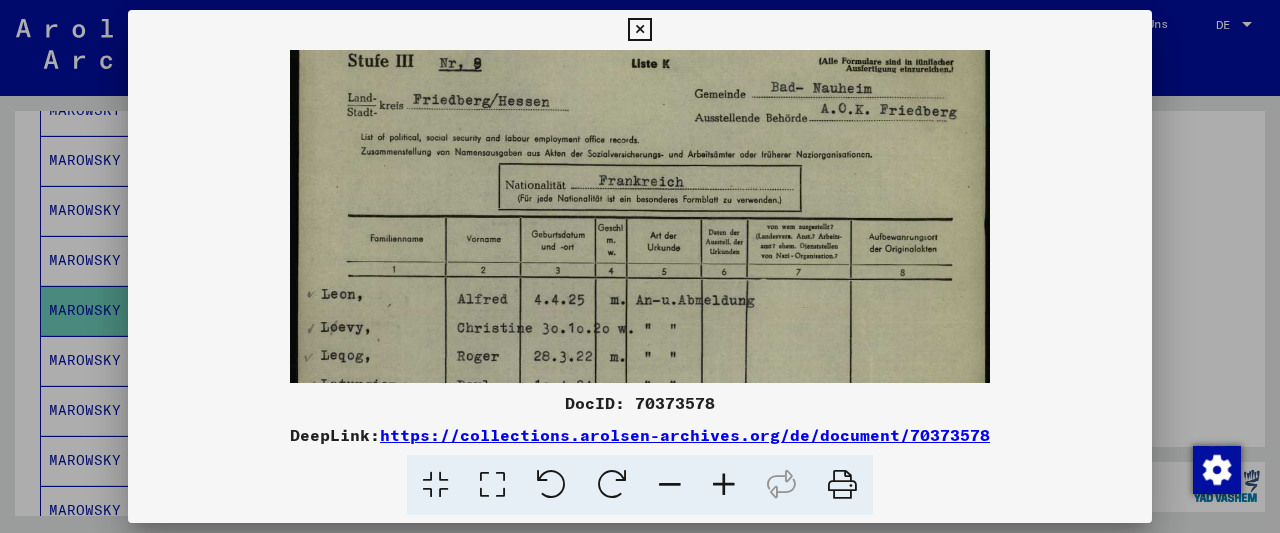 click at bounding box center (639, 30) 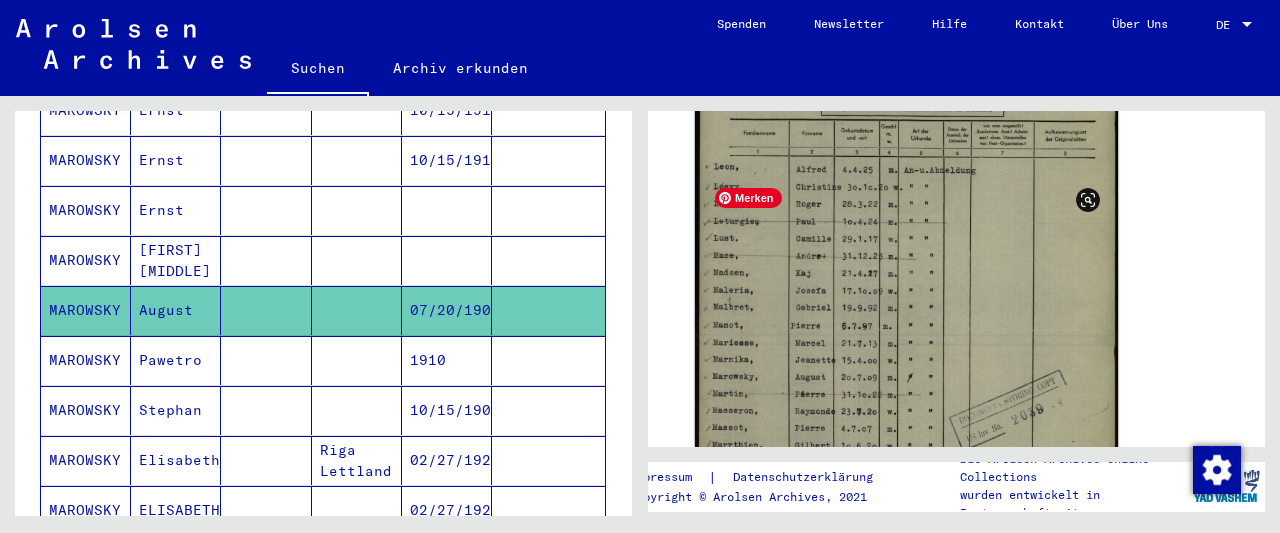 scroll, scrollTop: 624, scrollLeft: 0, axis: vertical 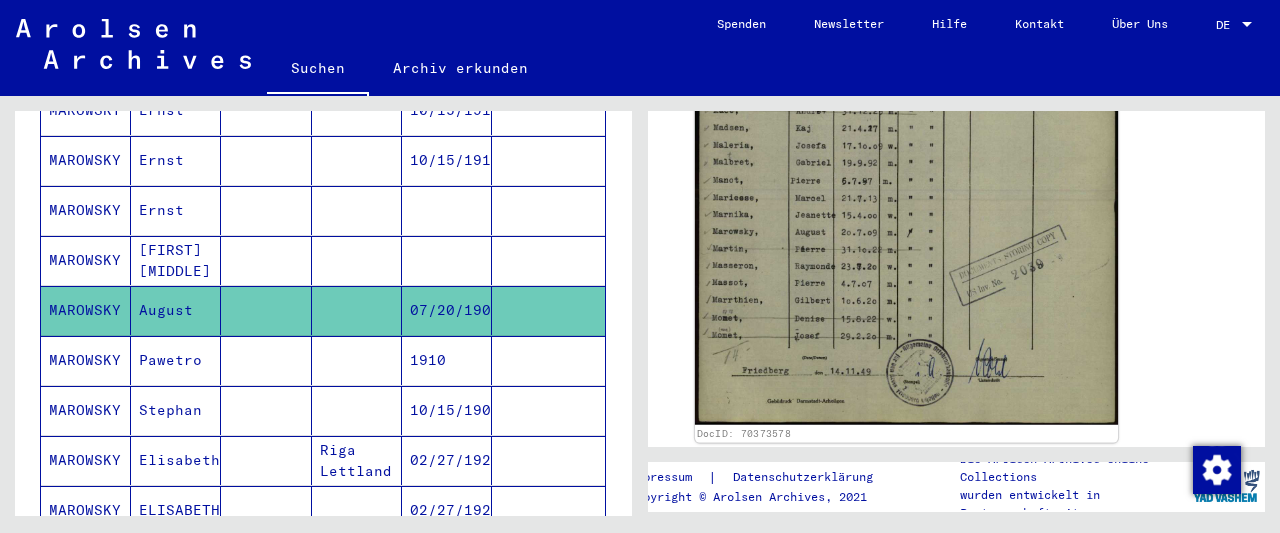 click 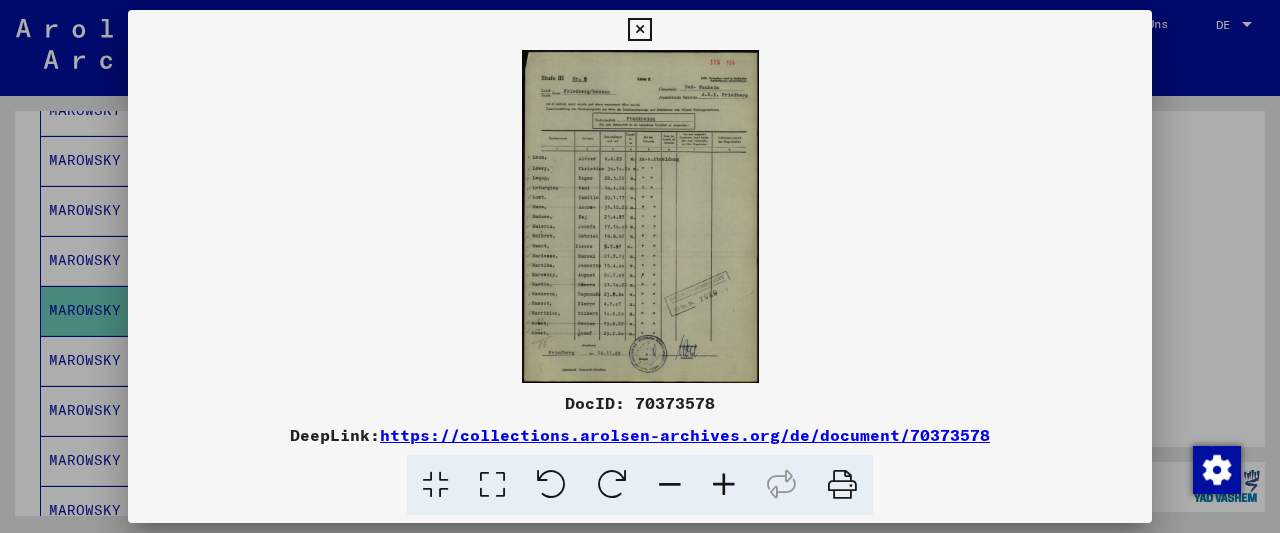 click on "https://collections.arolsen-archives.org/de/document/70373578" at bounding box center (685, 435) 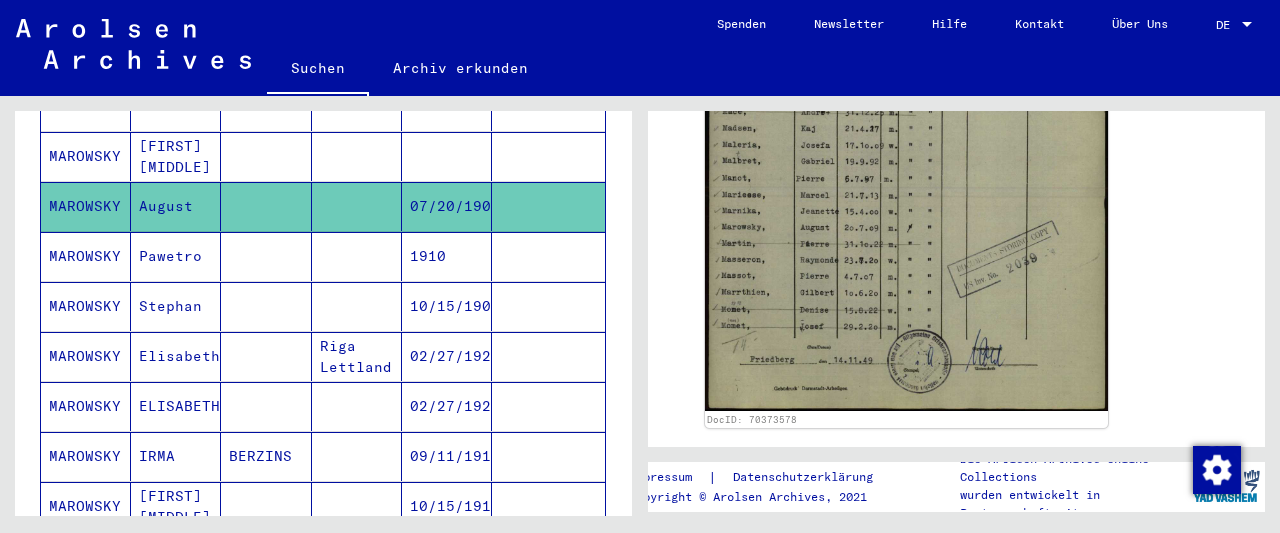 scroll, scrollTop: 1248, scrollLeft: 0, axis: vertical 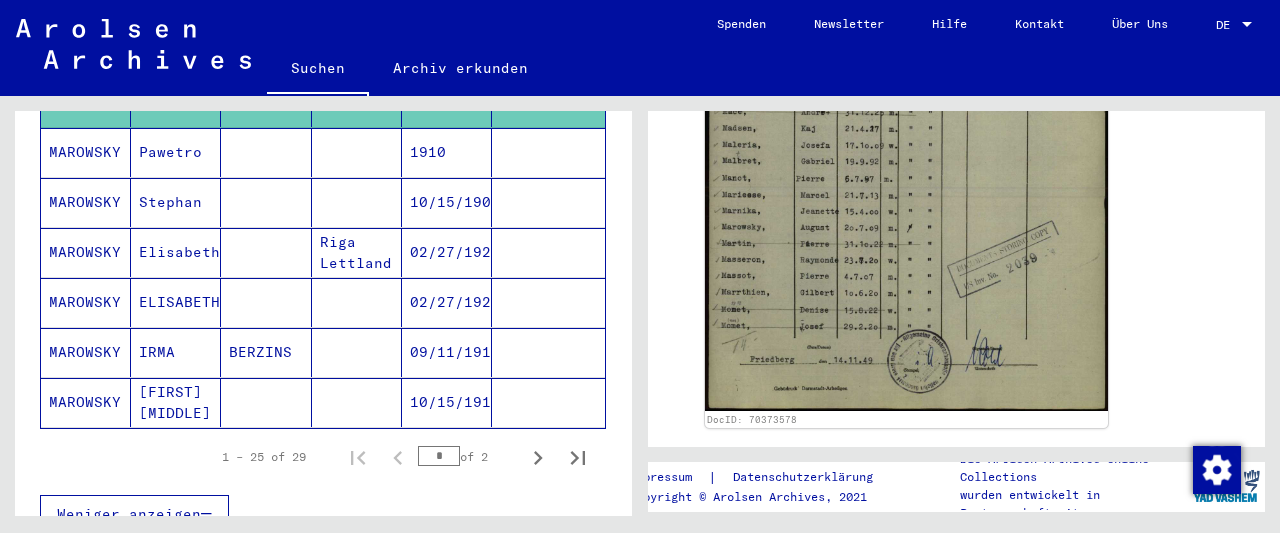 click on "MAROWSKY" 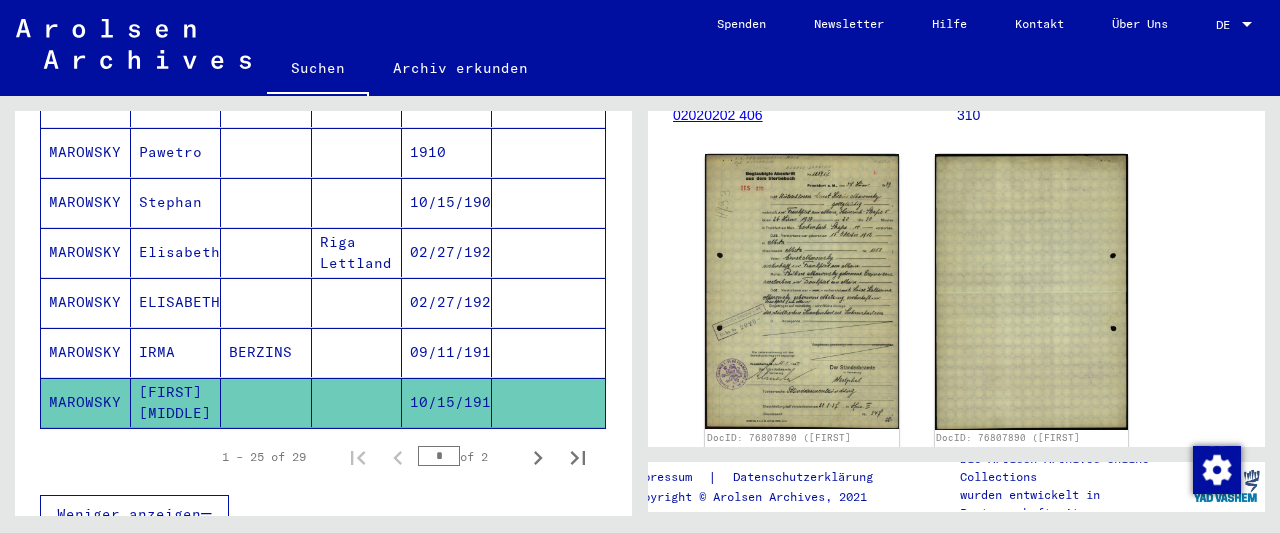 scroll, scrollTop: 312, scrollLeft: 0, axis: vertical 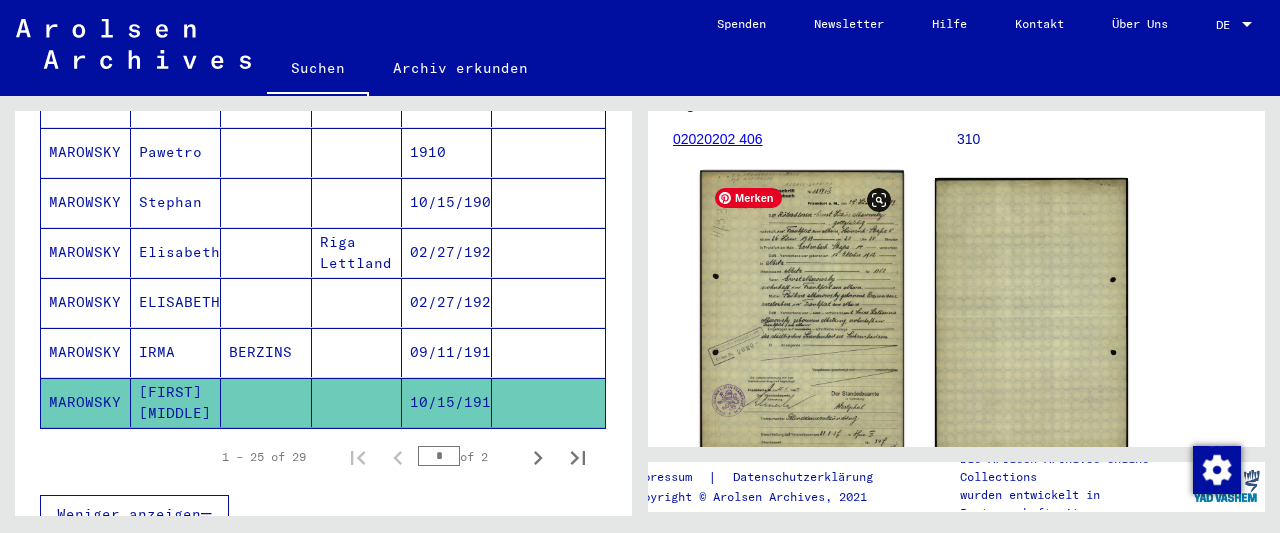 click 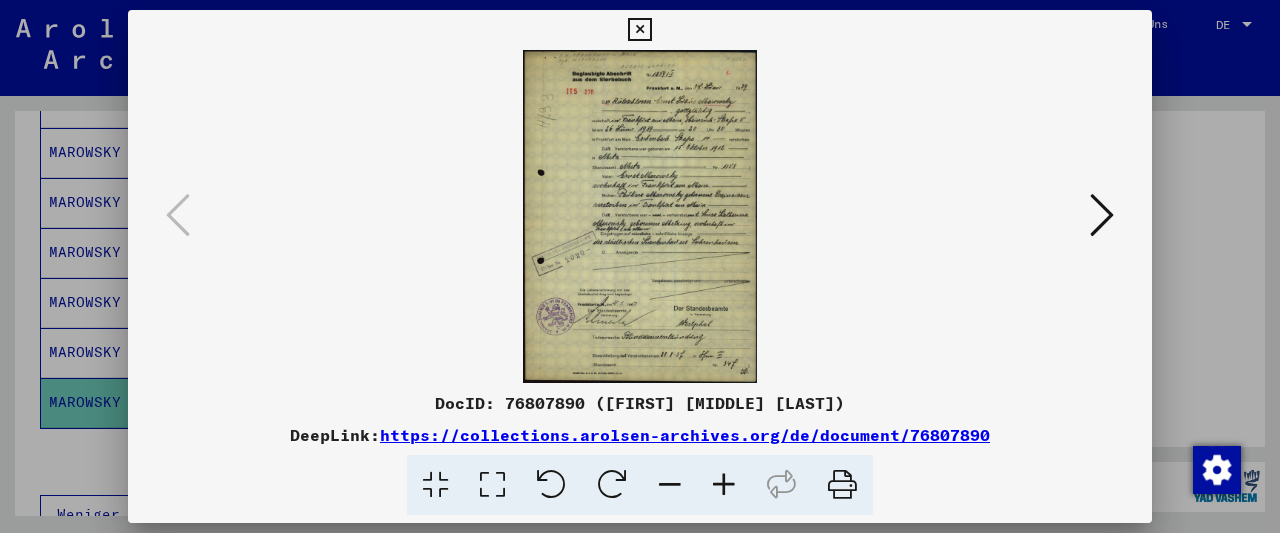 click at bounding box center [724, 485] 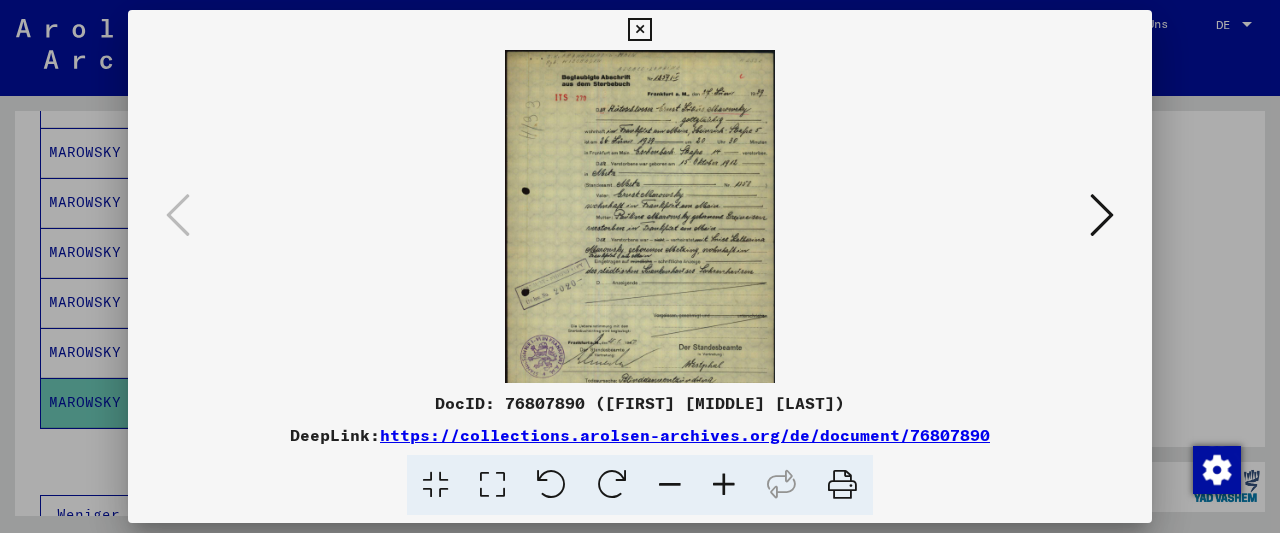 click at bounding box center (724, 485) 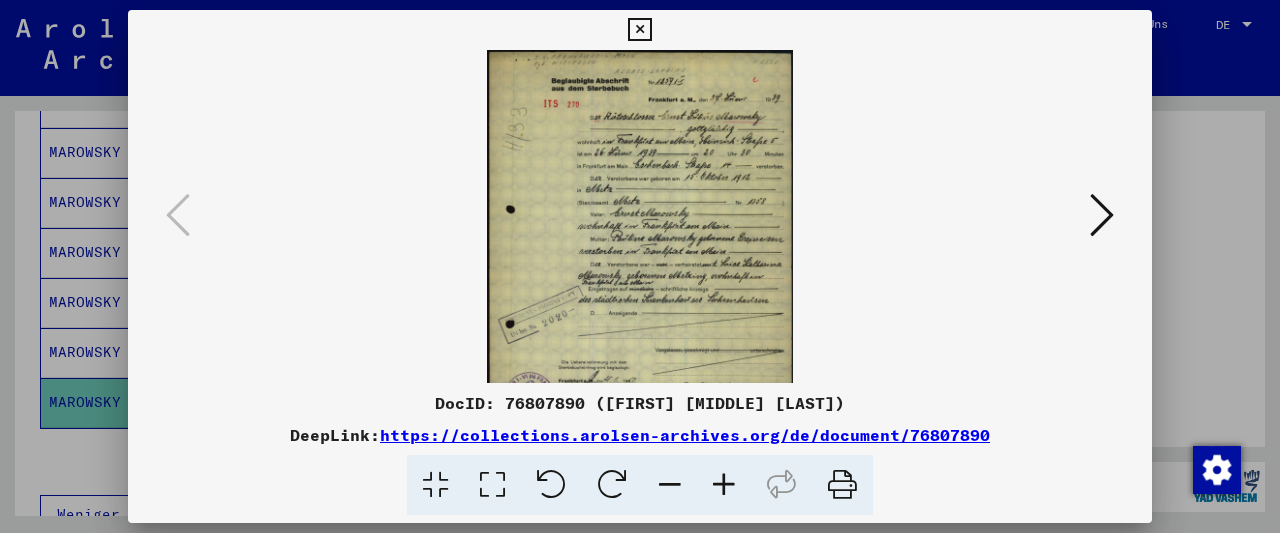 click at bounding box center [724, 485] 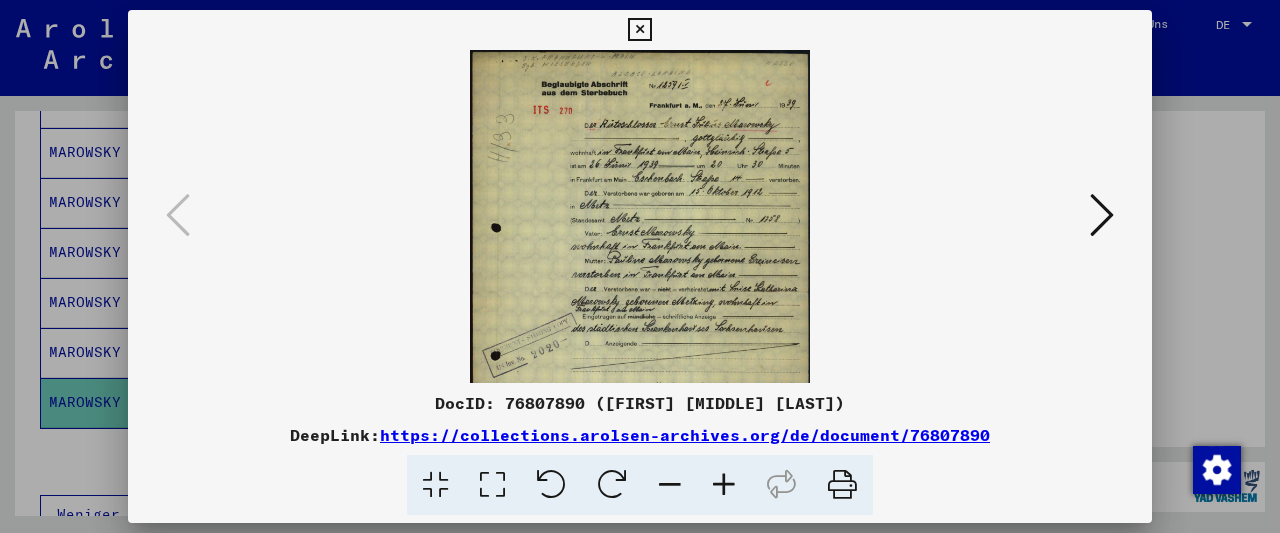 click at bounding box center (724, 485) 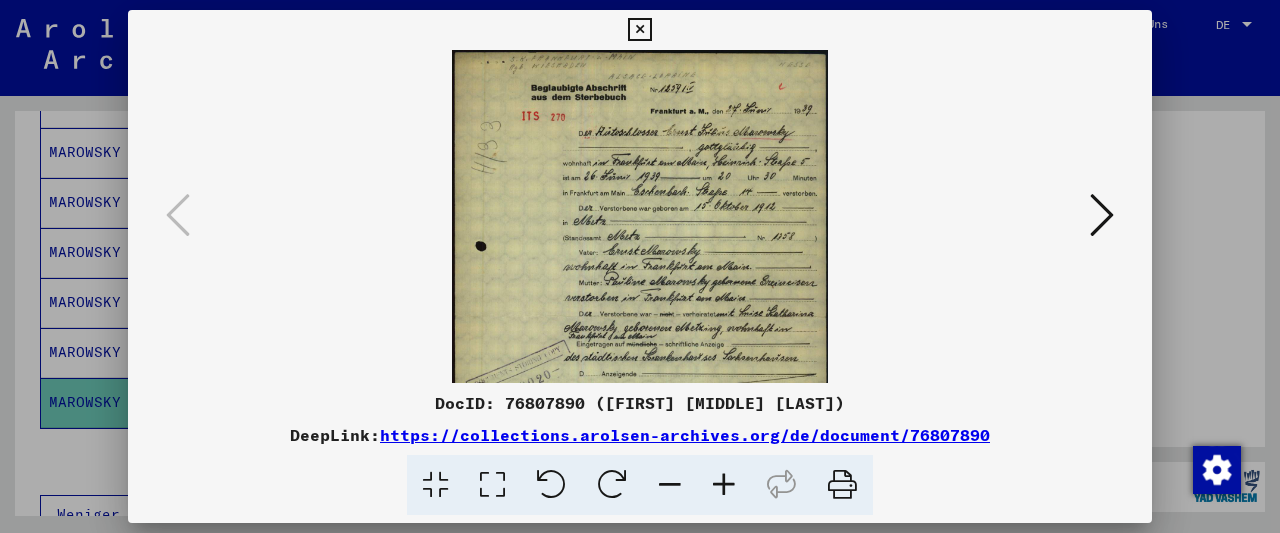 click at bounding box center (724, 485) 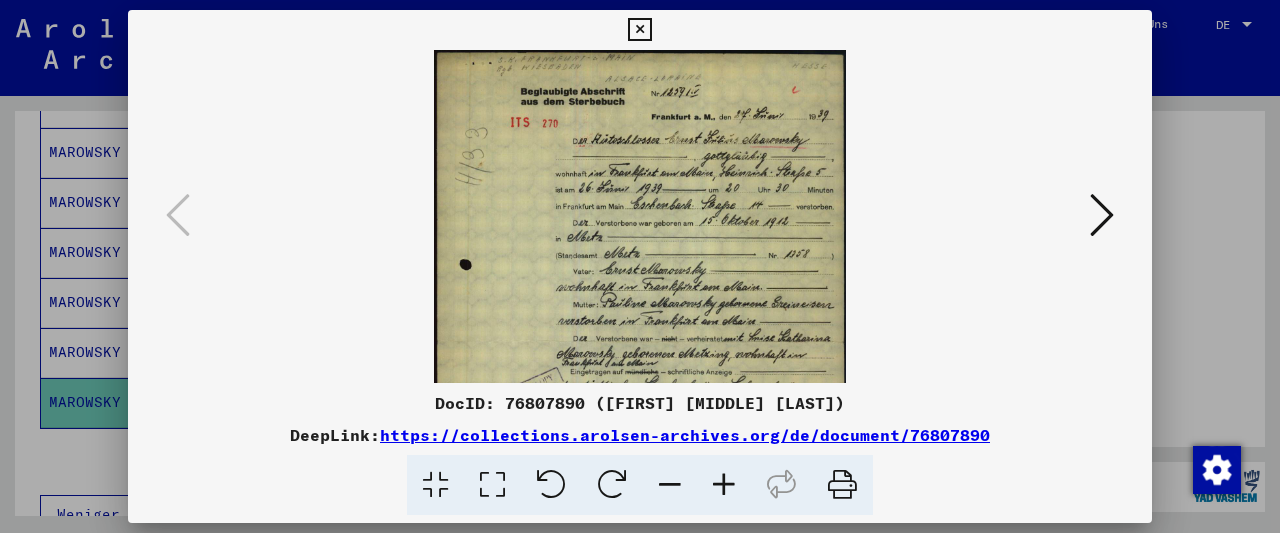 click at bounding box center (724, 485) 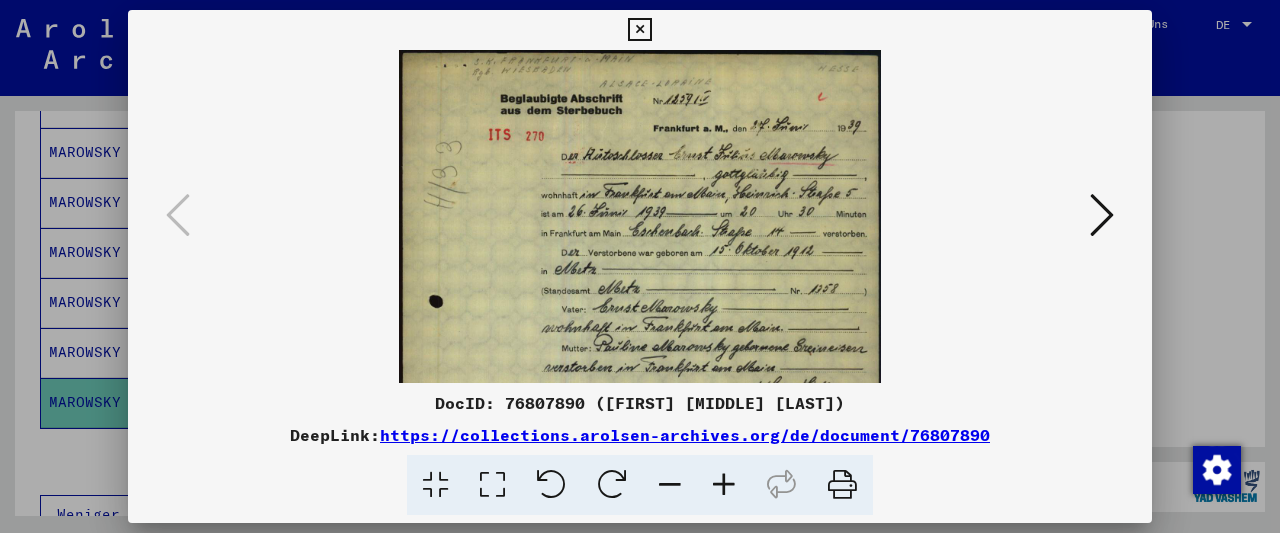 click at bounding box center (724, 485) 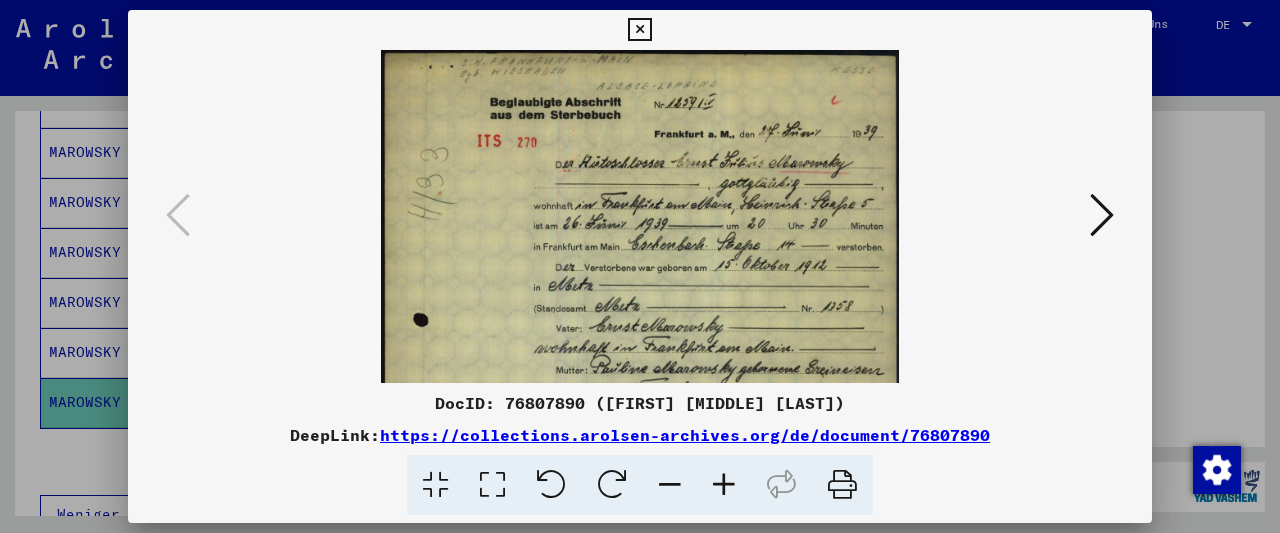 click at bounding box center [724, 485] 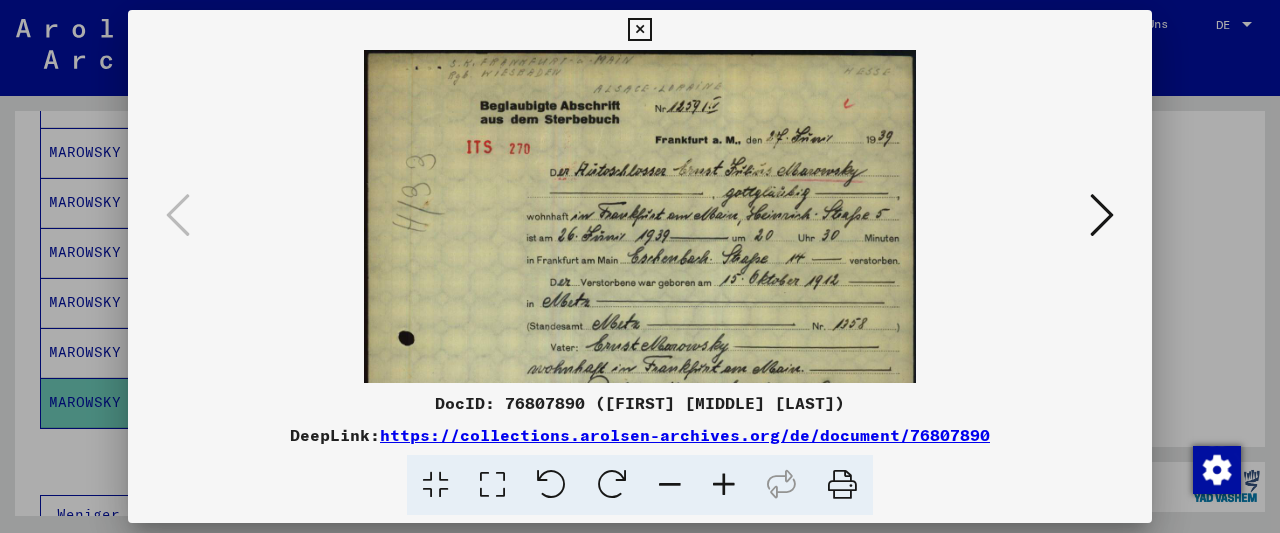 click at bounding box center (724, 485) 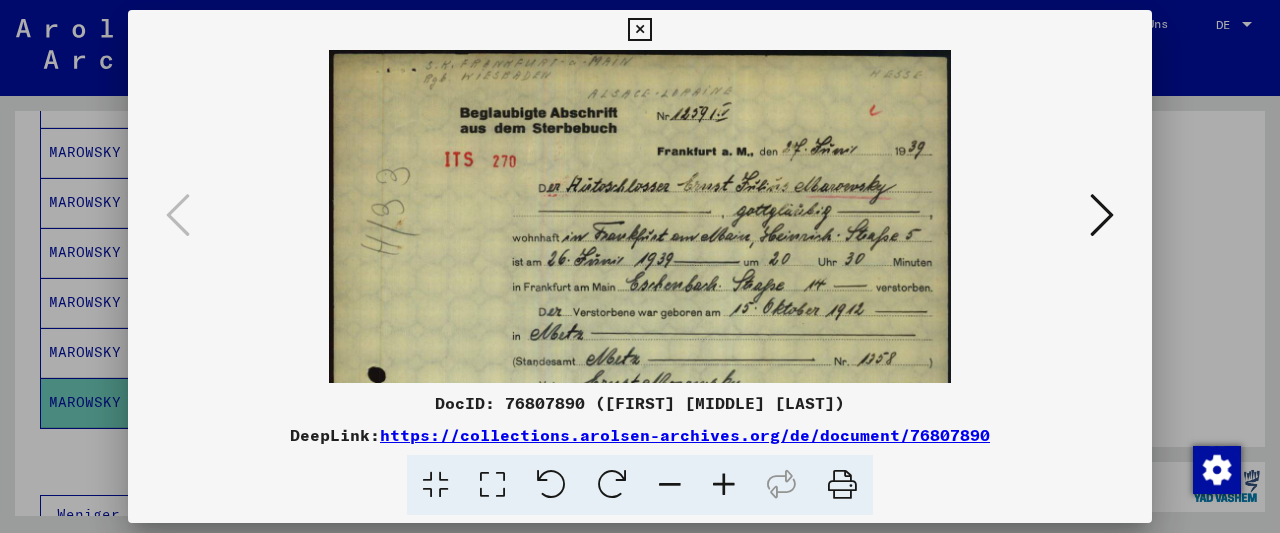 click at bounding box center (724, 485) 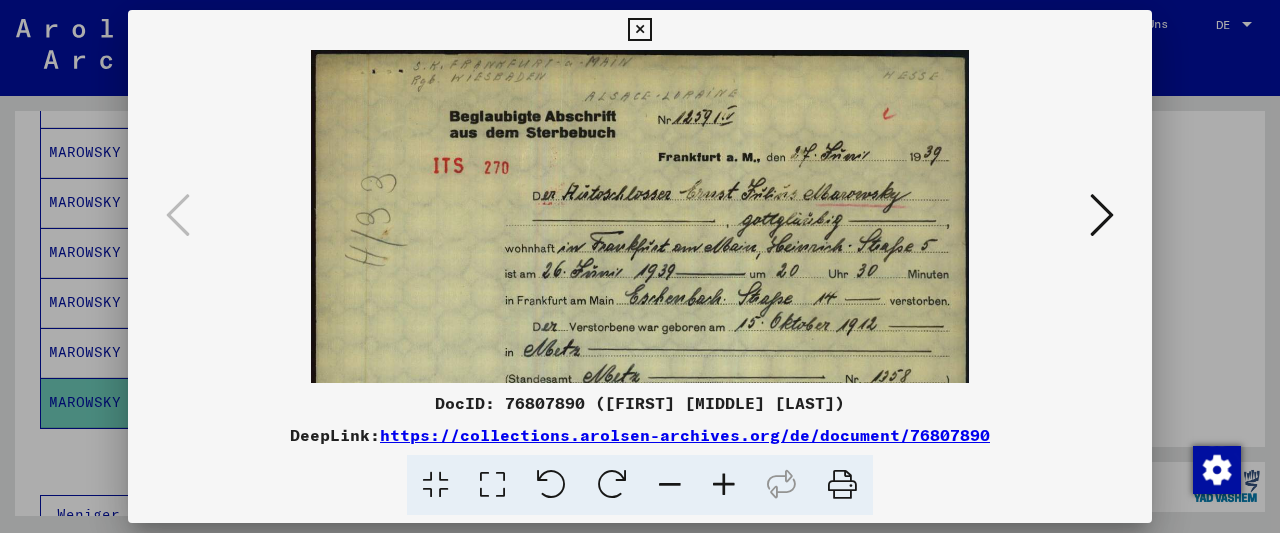 click at bounding box center (724, 485) 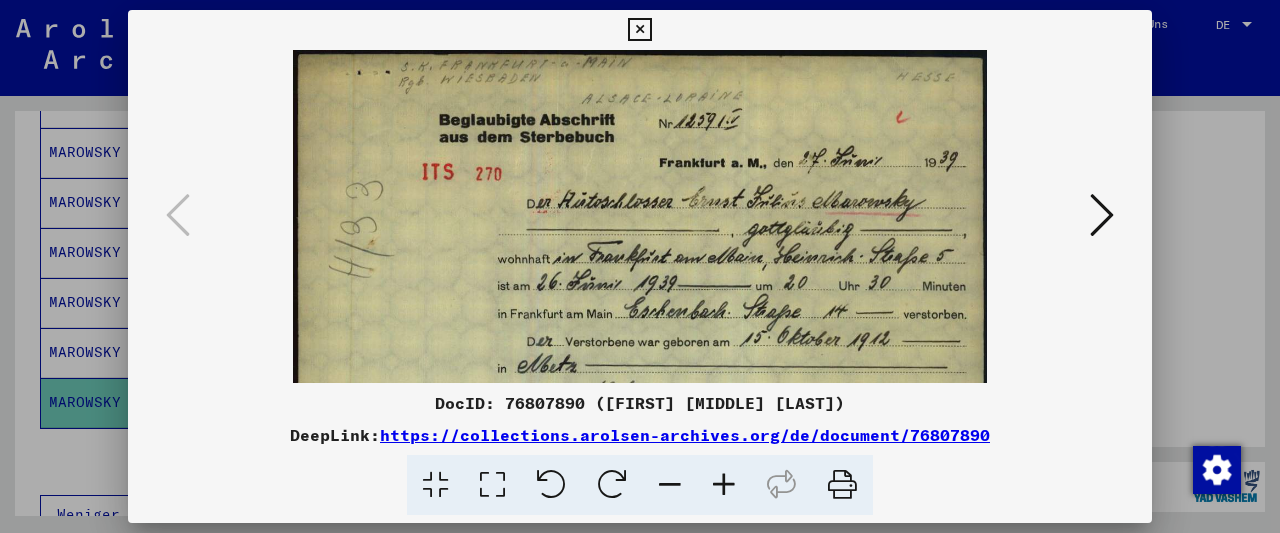 click at bounding box center (724, 485) 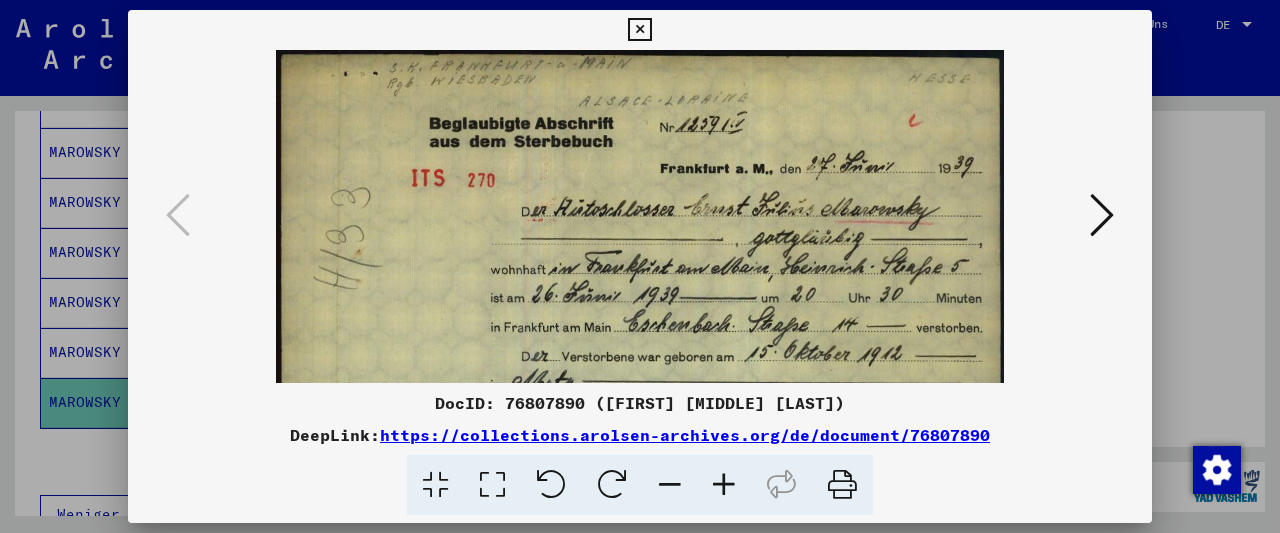 click at bounding box center (724, 485) 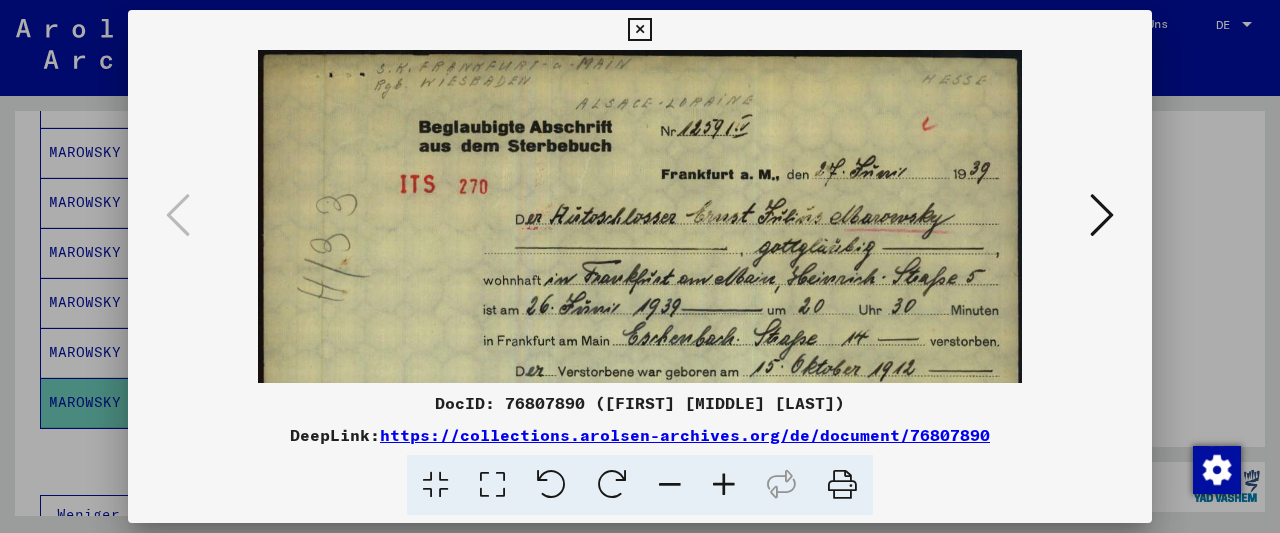 click at bounding box center [724, 485] 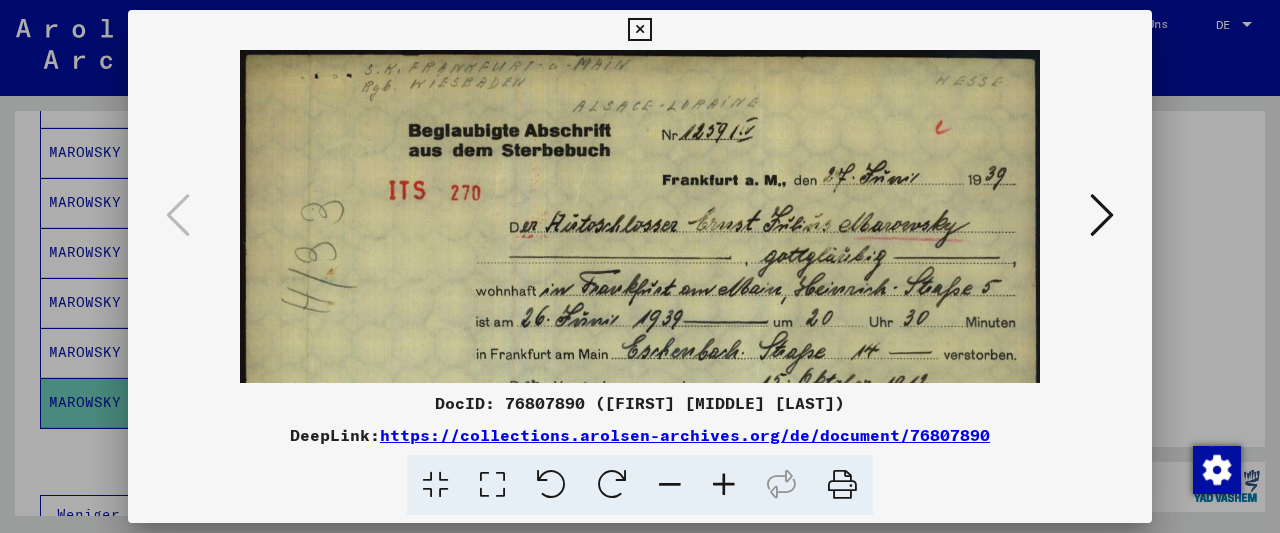 click at bounding box center (724, 485) 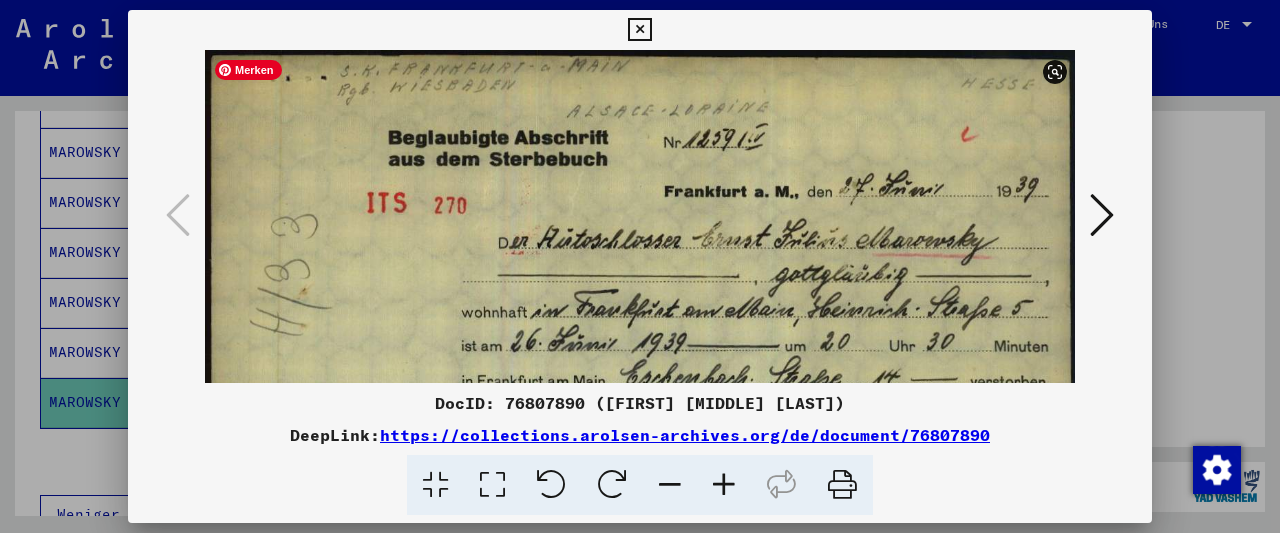 click at bounding box center (640, 666) 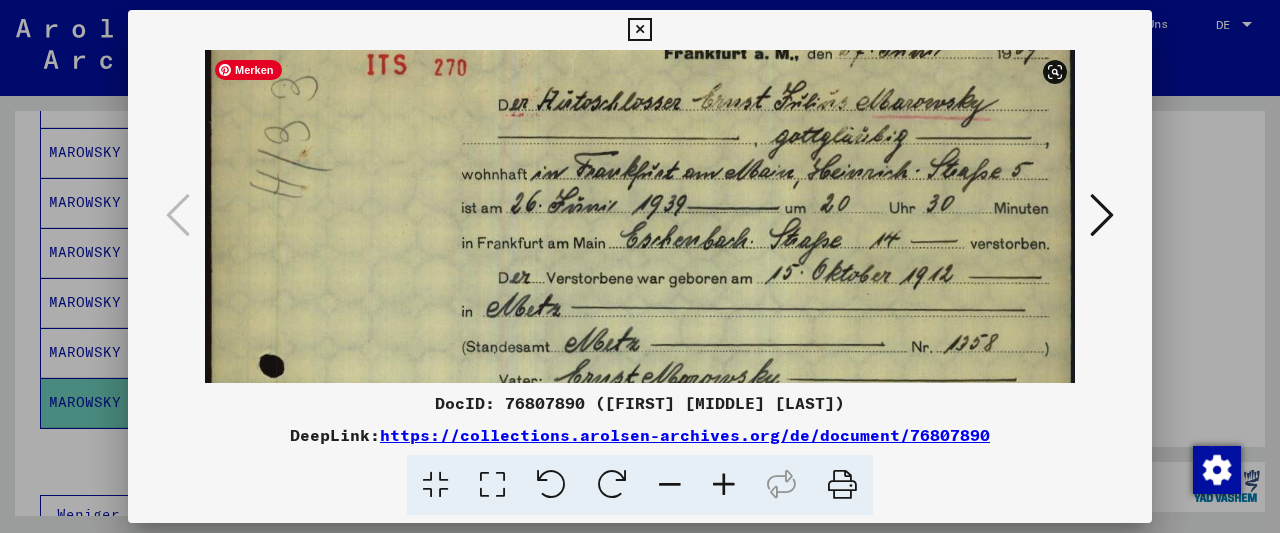 scroll, scrollTop: 141, scrollLeft: 0, axis: vertical 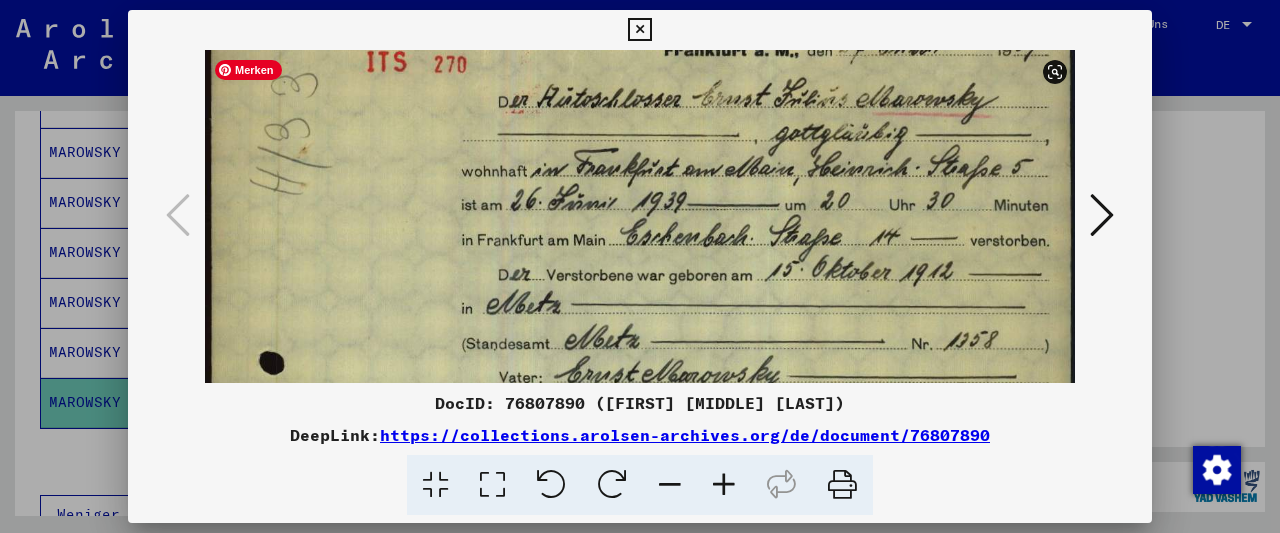 drag, startPoint x: 625, startPoint y: 325, endPoint x: 624, endPoint y: 191, distance: 134.00374 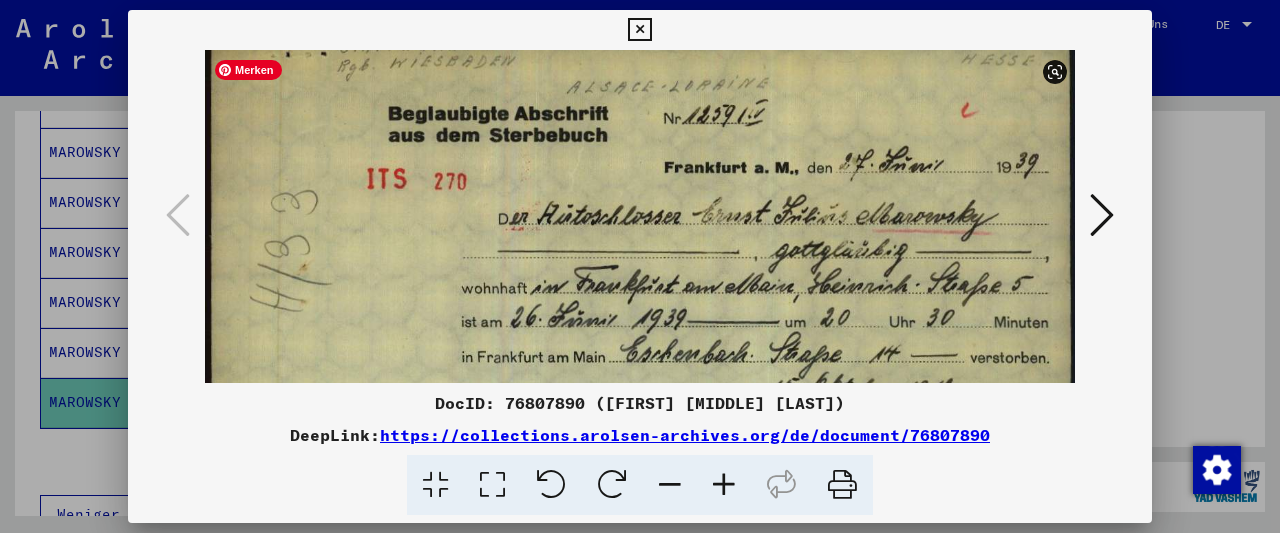 scroll, scrollTop: 23, scrollLeft: 0, axis: vertical 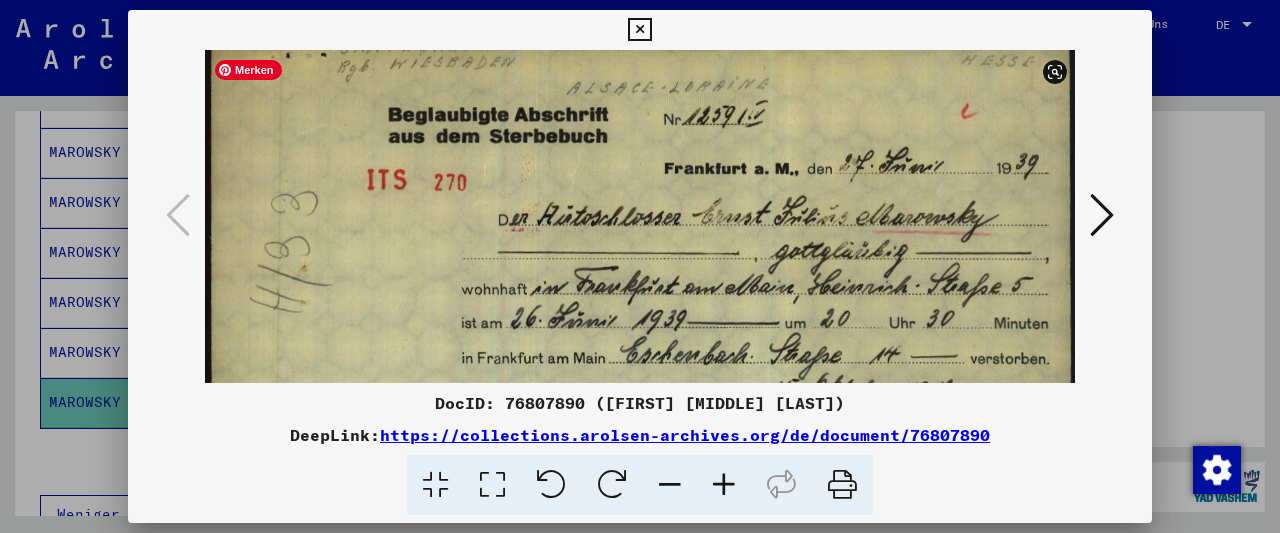 drag, startPoint x: 599, startPoint y: 185, endPoint x: 585, endPoint y: 298, distance: 113.86395 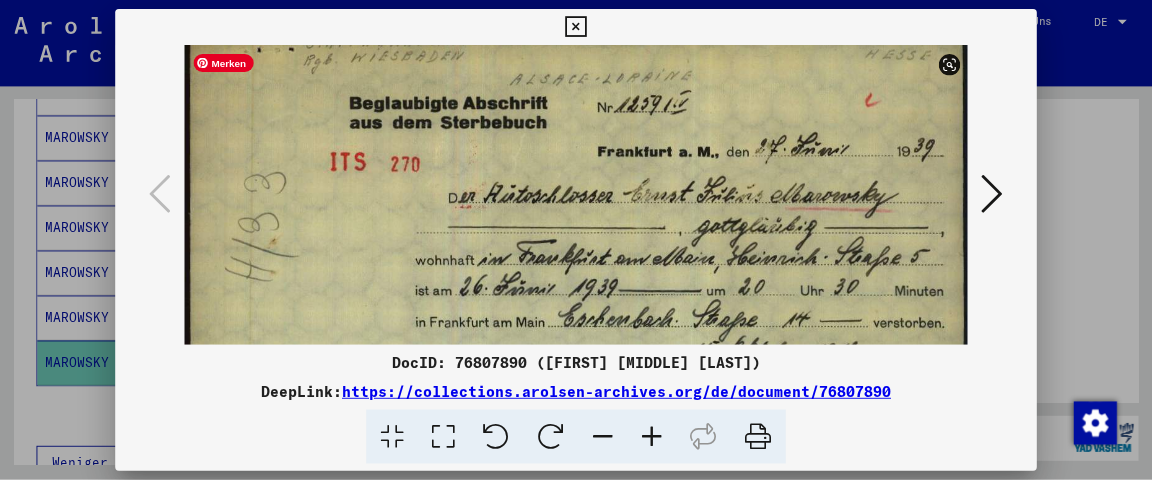 scroll, scrollTop: 0, scrollLeft: 0, axis: both 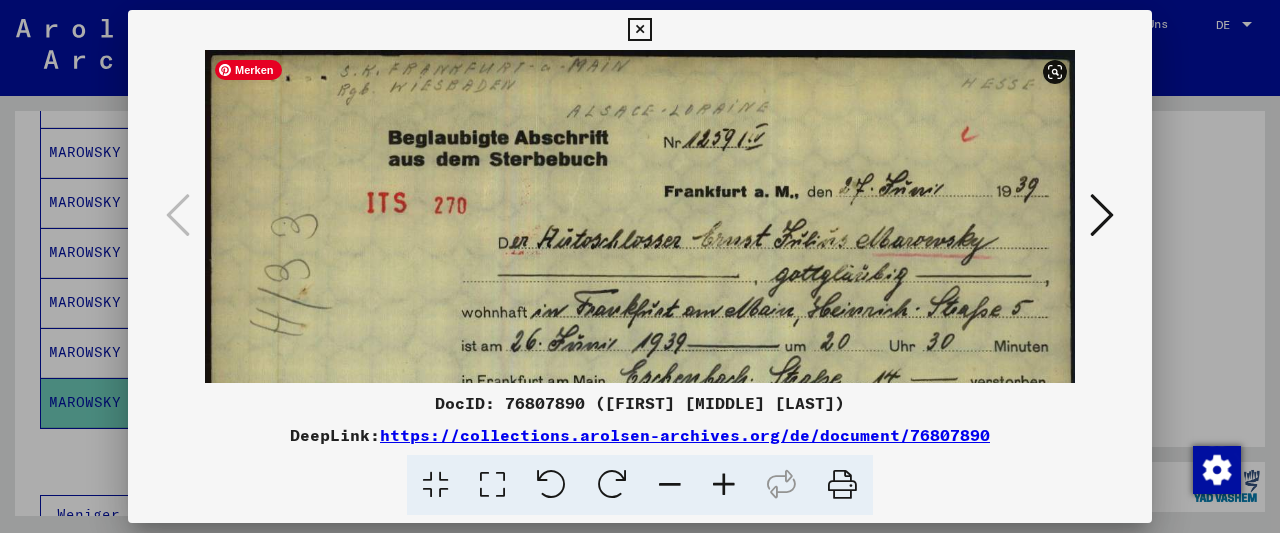 drag, startPoint x: 608, startPoint y: 187, endPoint x: 597, endPoint y: 296, distance: 109.55364 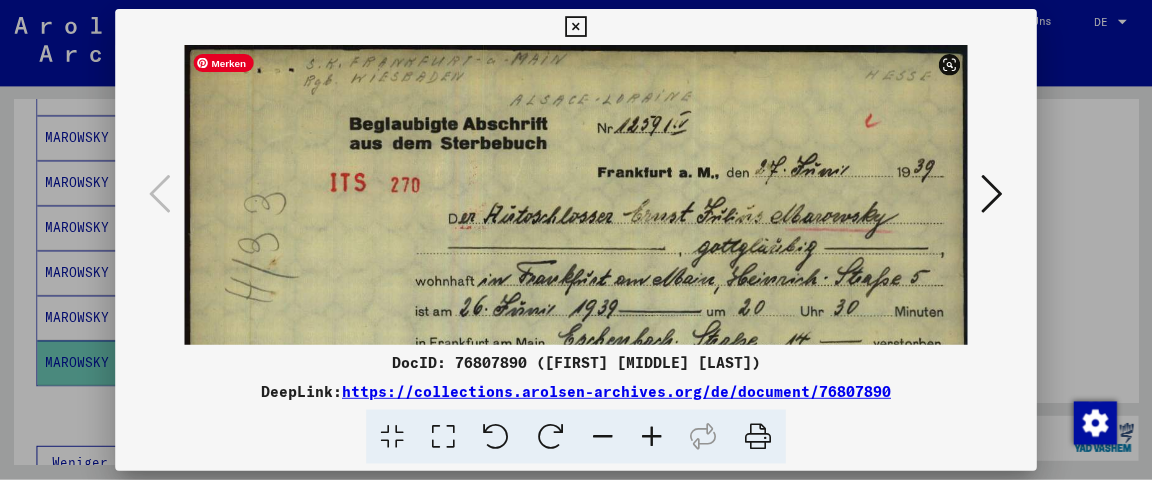 scroll, scrollTop: 311, scrollLeft: 0, axis: vertical 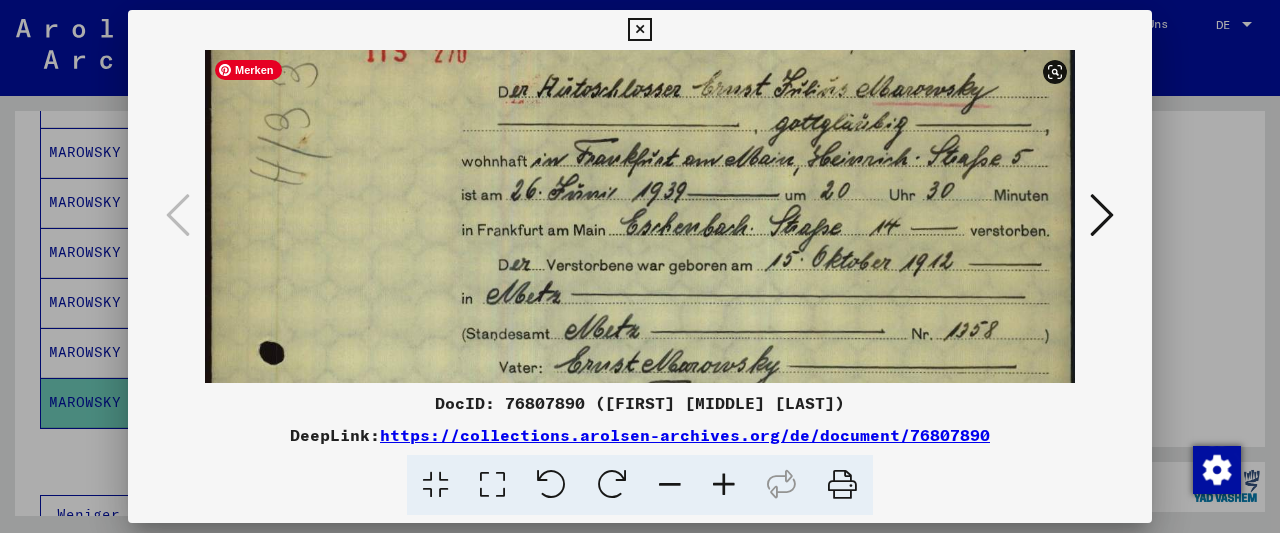 drag, startPoint x: 758, startPoint y: 263, endPoint x: 756, endPoint y: 116, distance: 147.01361 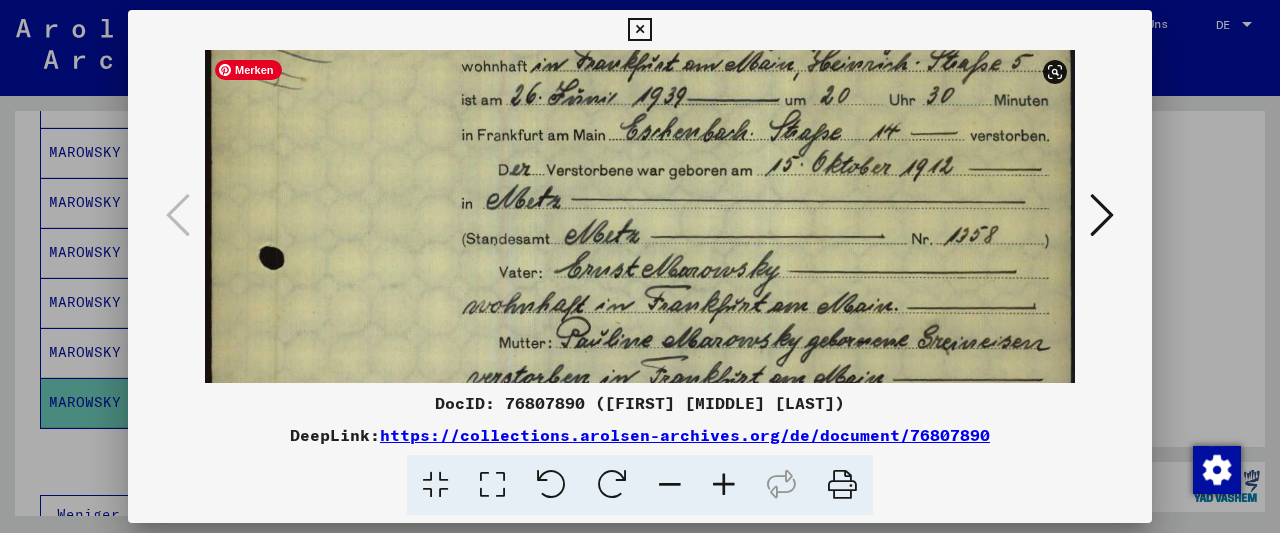 scroll, scrollTop: 248, scrollLeft: 0, axis: vertical 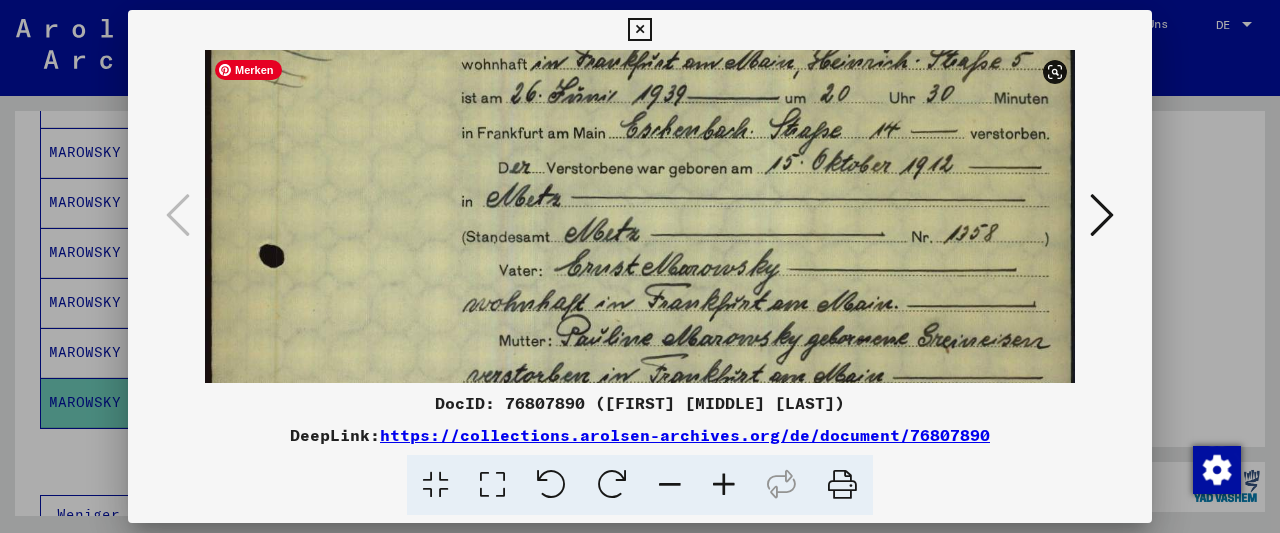 drag, startPoint x: 742, startPoint y: 286, endPoint x: 745, endPoint y: 201, distance: 85.052925 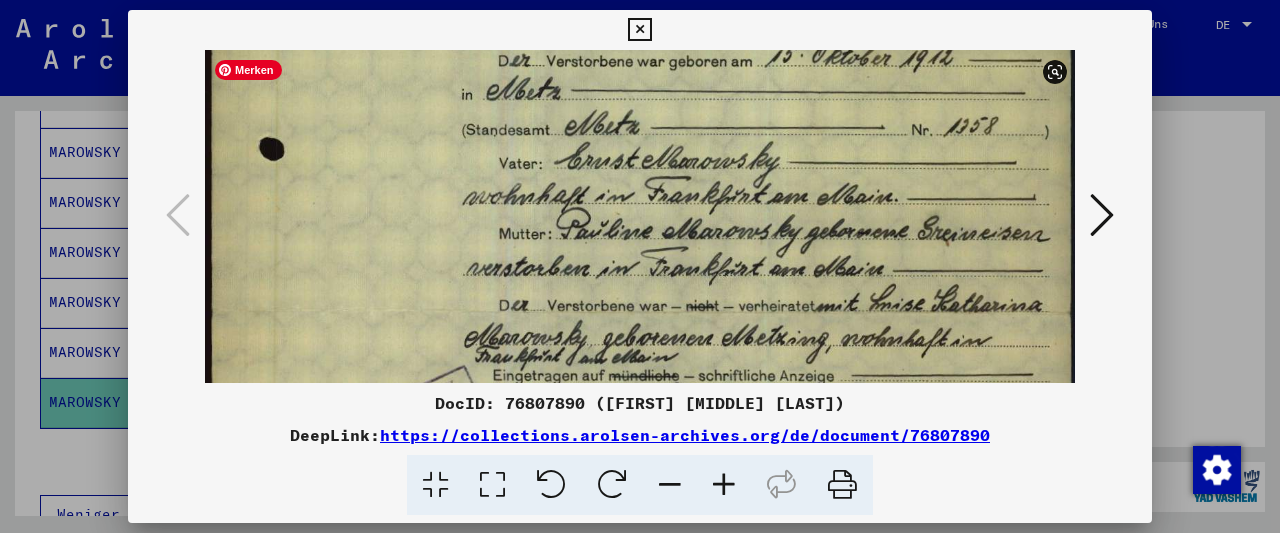scroll, scrollTop: 371, scrollLeft: 0, axis: vertical 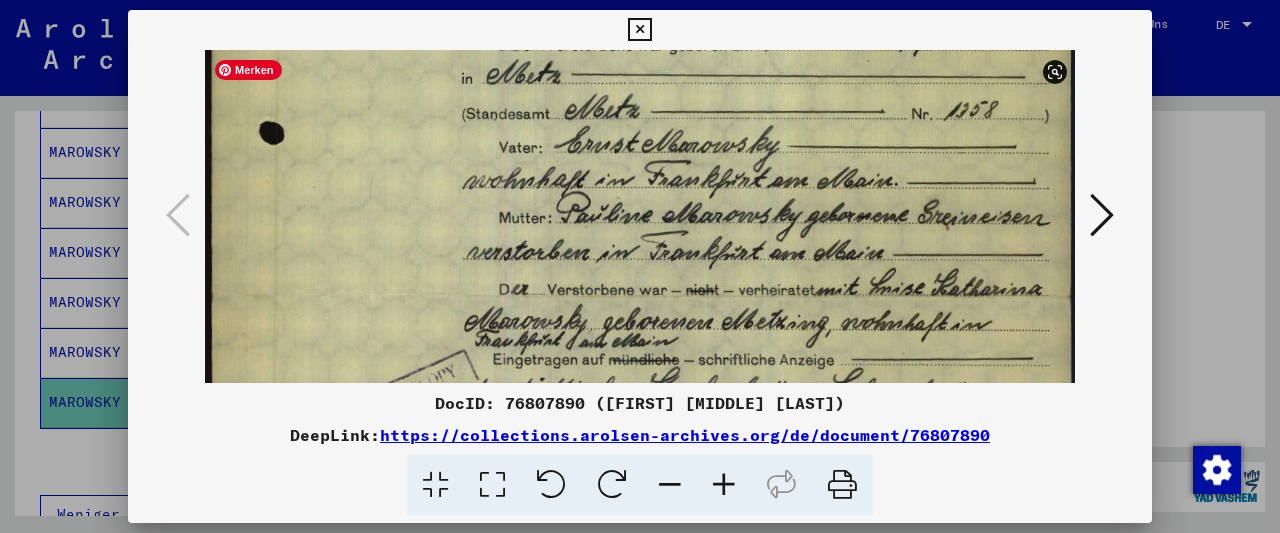 drag, startPoint x: 787, startPoint y: 321, endPoint x: 781, endPoint y: 203, distance: 118.15244 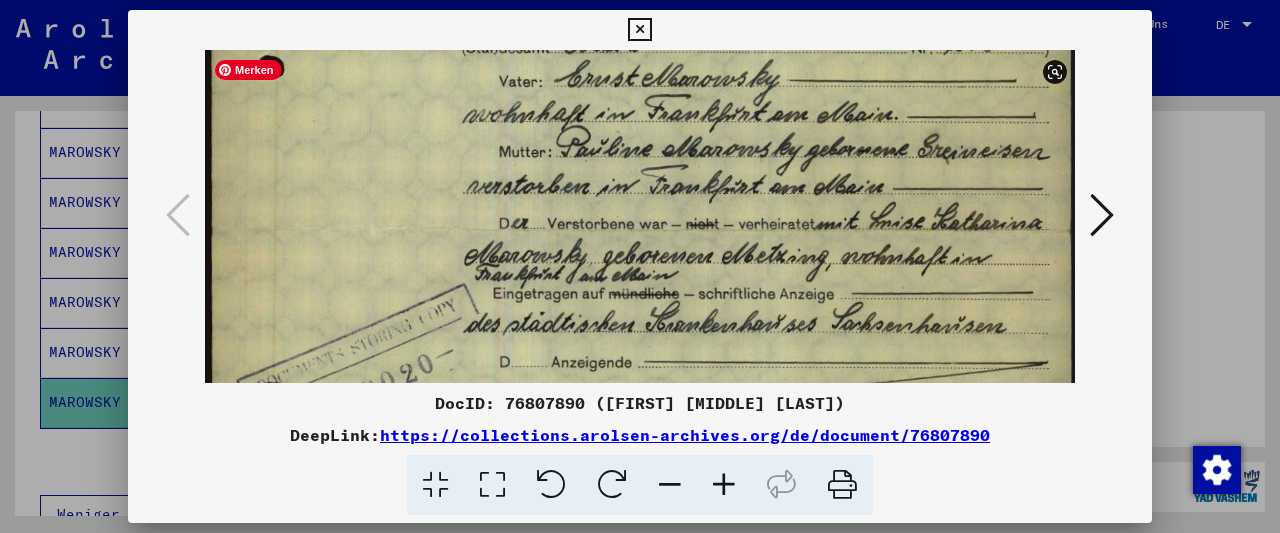 scroll, scrollTop: 438, scrollLeft: 0, axis: vertical 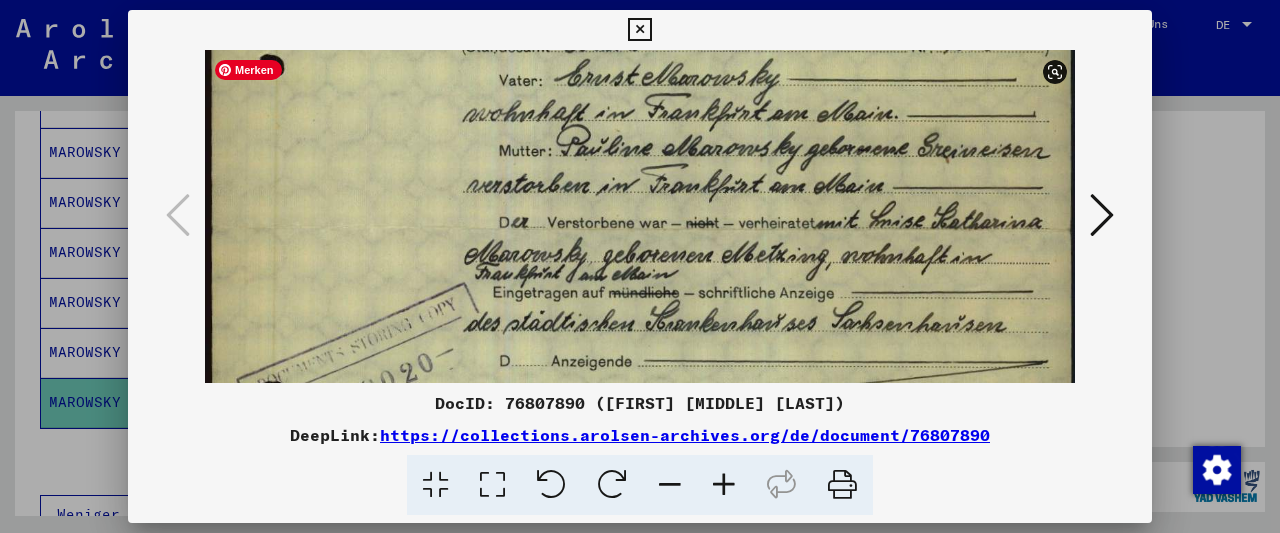 drag, startPoint x: 751, startPoint y: 267, endPoint x: 759, endPoint y: 207, distance: 60.530983 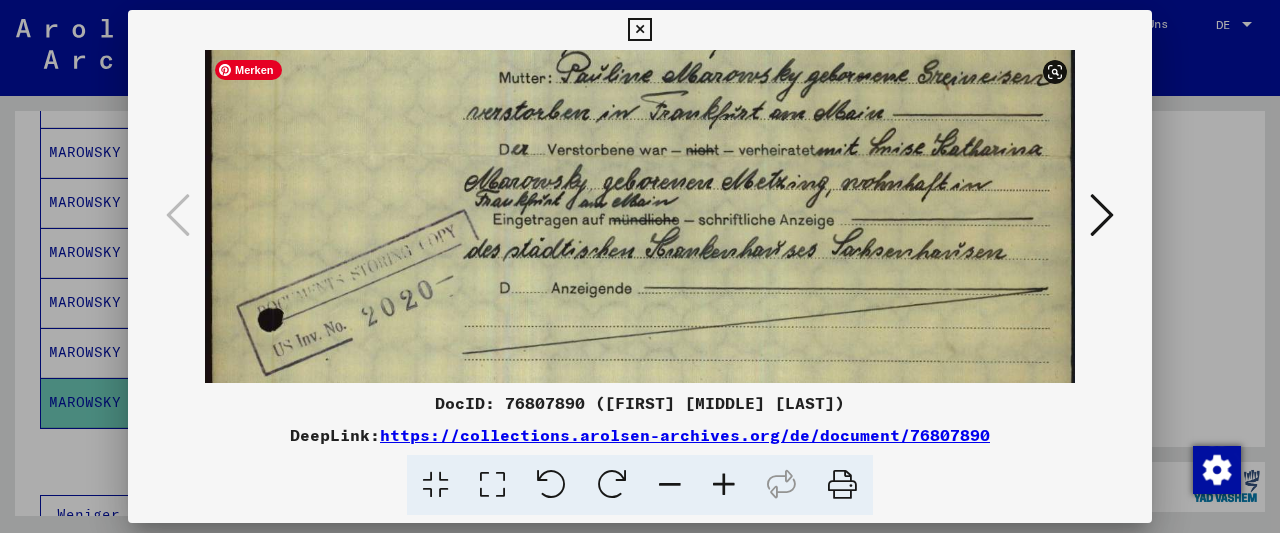 scroll, scrollTop: 513, scrollLeft: 0, axis: vertical 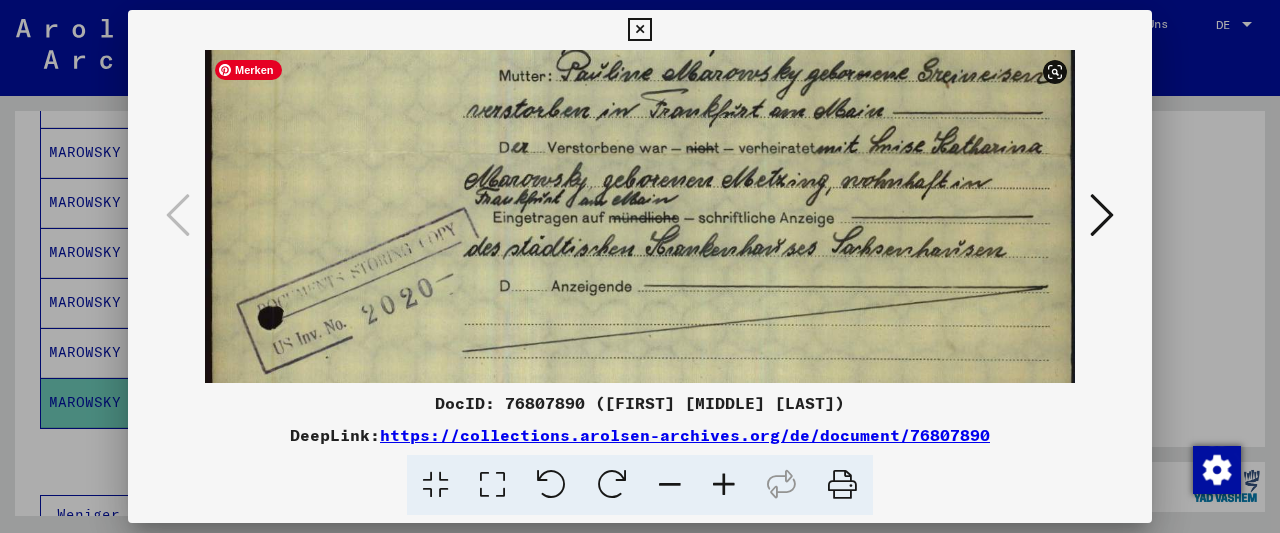 drag, startPoint x: 771, startPoint y: 293, endPoint x: 768, endPoint y: 223, distance: 70.064255 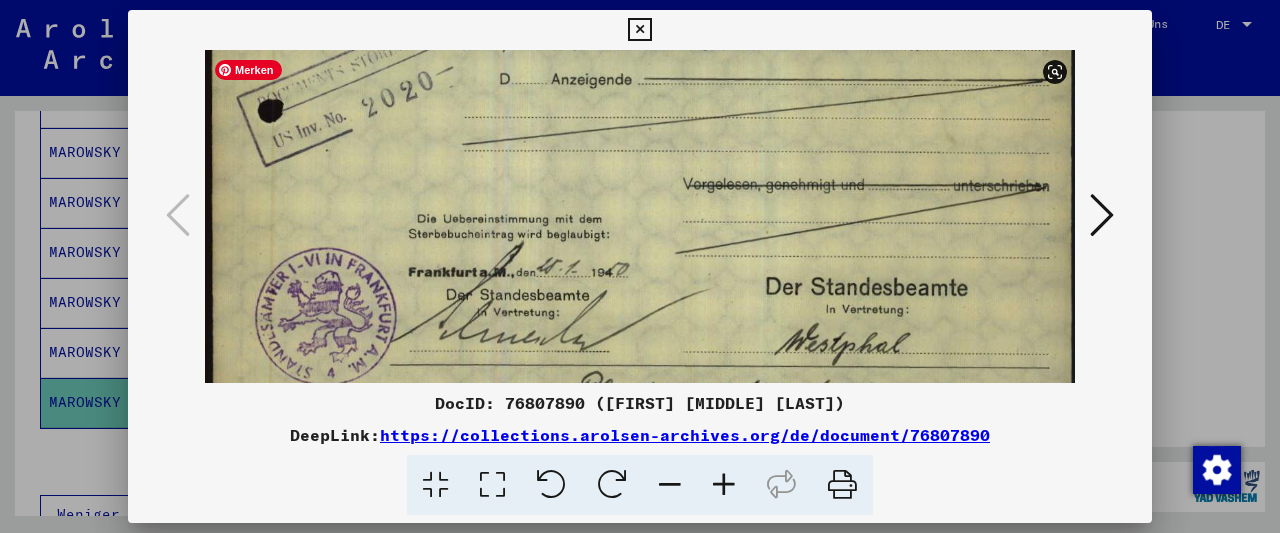 scroll, scrollTop: 736, scrollLeft: 0, axis: vertical 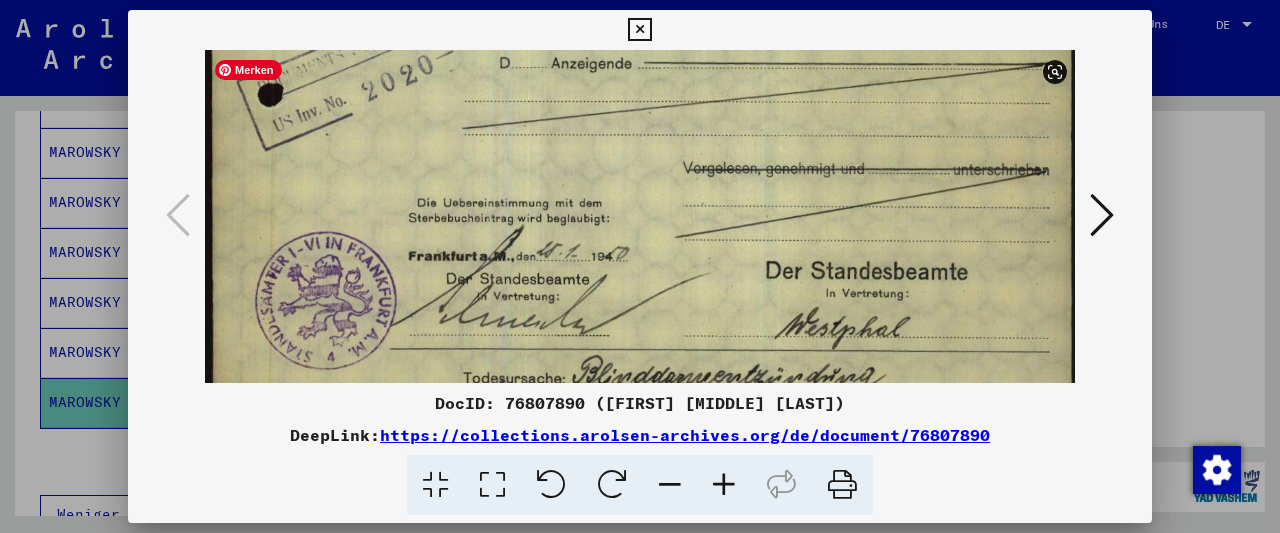 drag, startPoint x: 754, startPoint y: 311, endPoint x: 809, endPoint y: 107, distance: 211.28416 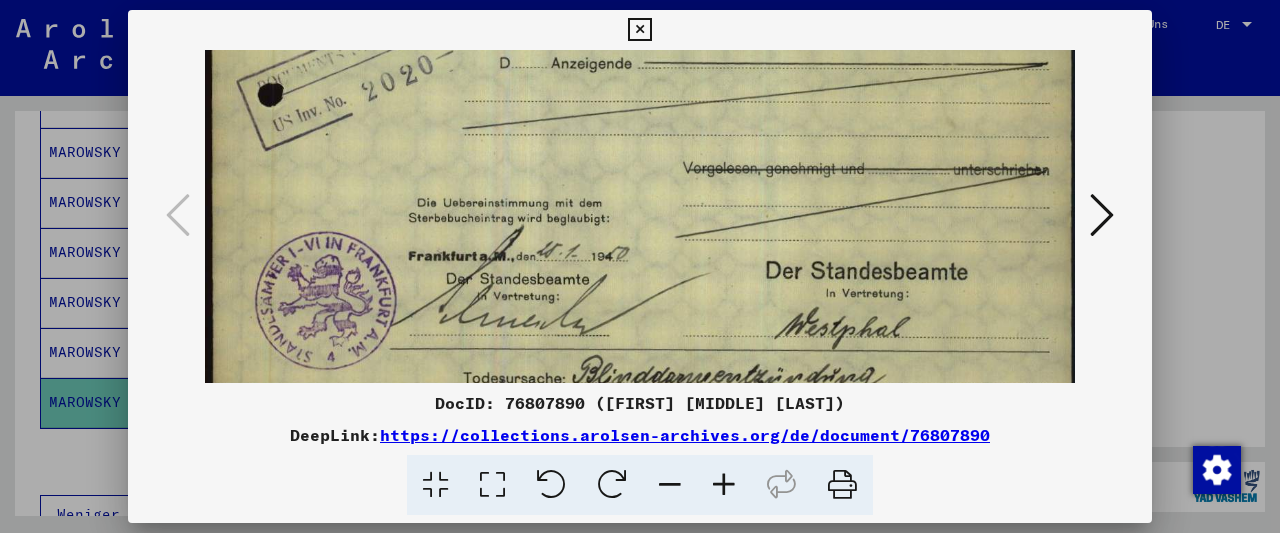 click at bounding box center [1102, 215] 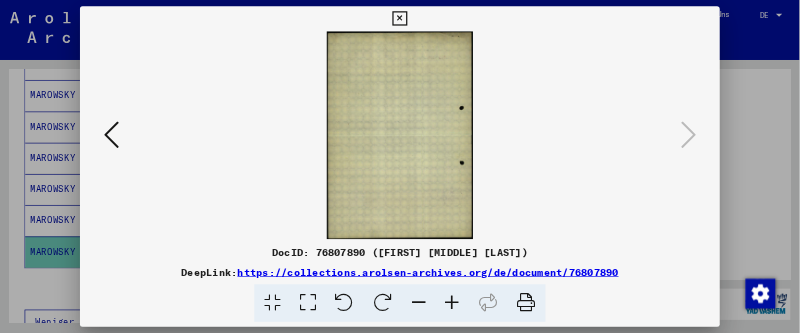 scroll, scrollTop: 0, scrollLeft: 0, axis: both 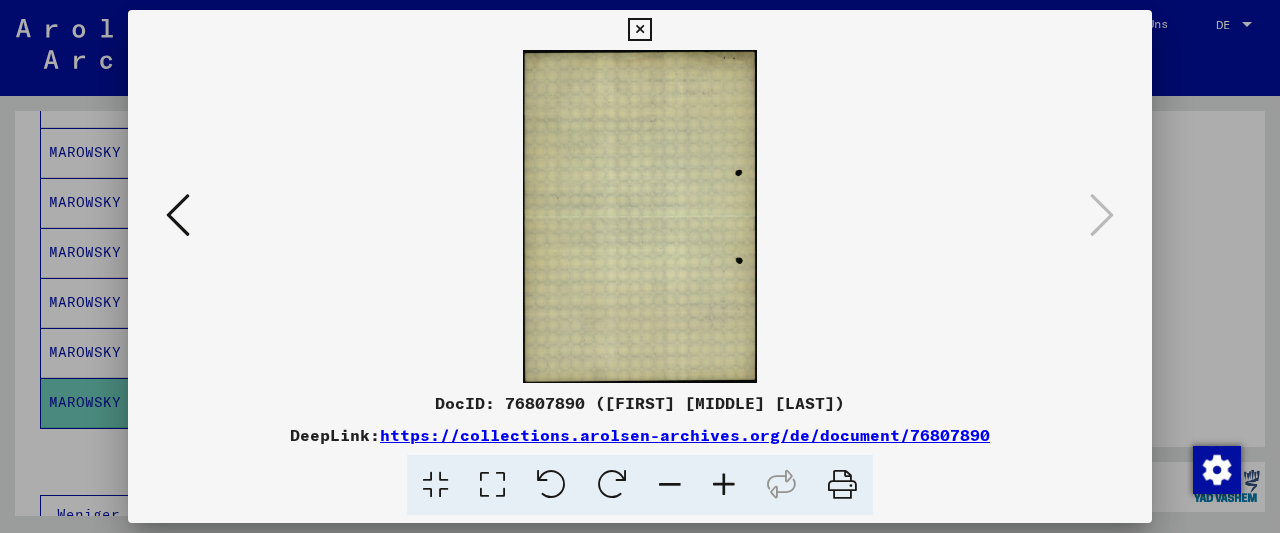 click at bounding box center (178, 215) 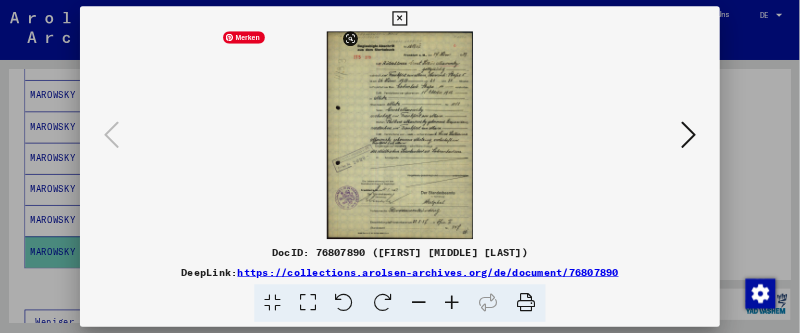 scroll, scrollTop: 374, scrollLeft: 0, axis: vertical 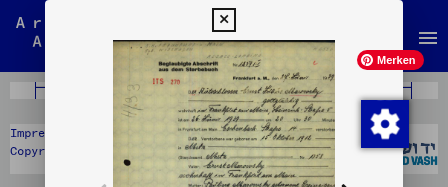drag, startPoint x: 214, startPoint y: 90, endPoint x: 137, endPoint y: 111, distance: 79.81228 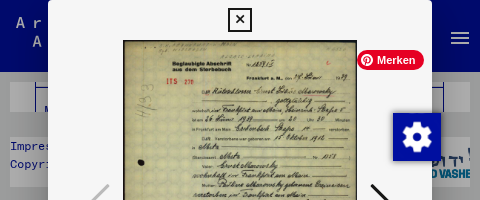 scroll, scrollTop: 1289, scrollLeft: 0, axis: vertical 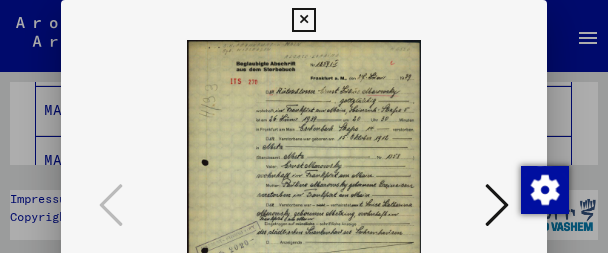 click at bounding box center (303, 20) 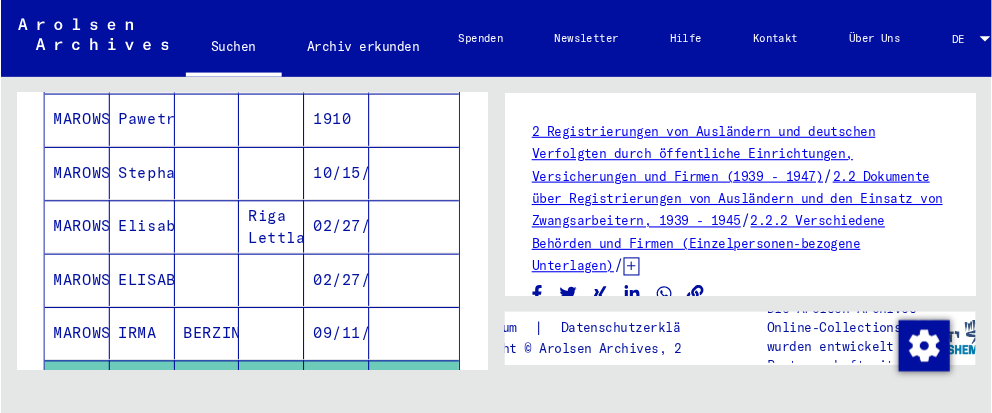 scroll, scrollTop: 1249, scrollLeft: 0, axis: vertical 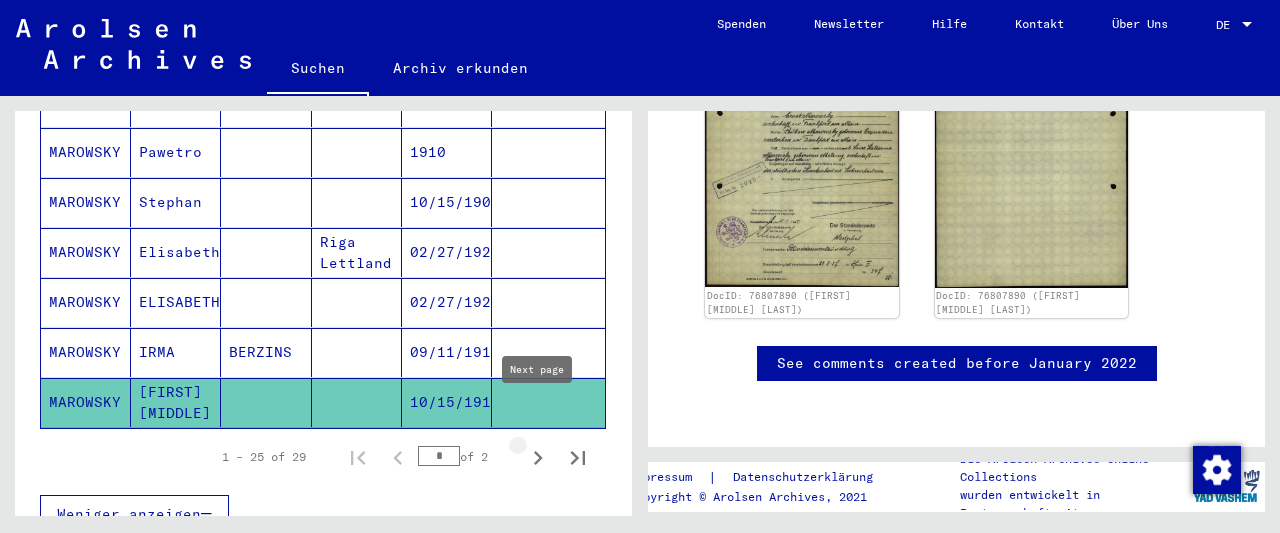 click 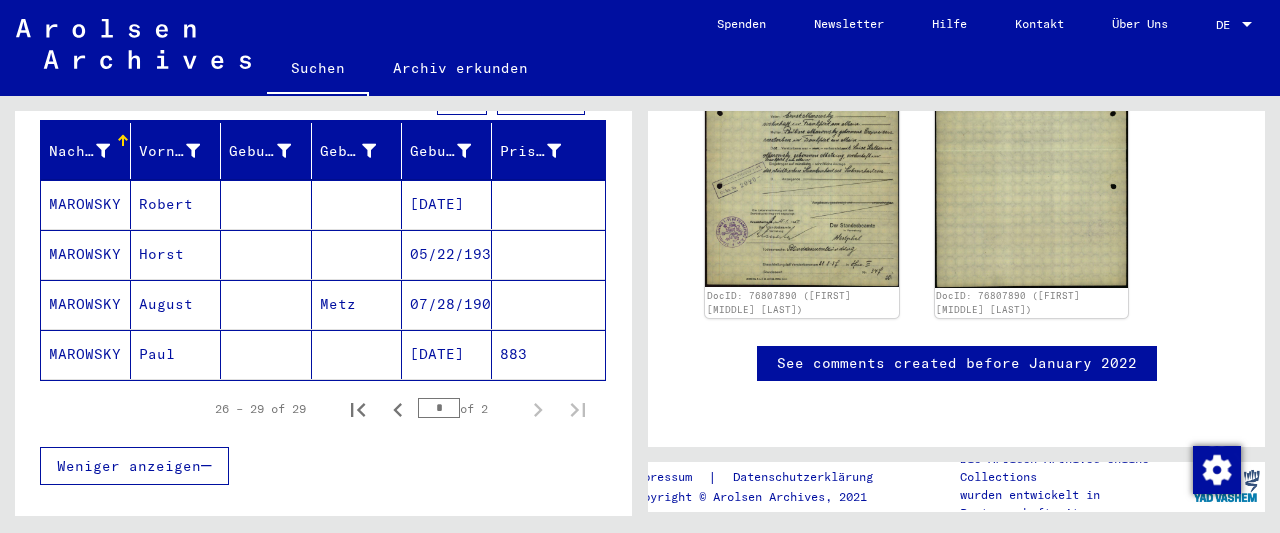 scroll, scrollTop: 147, scrollLeft: 0, axis: vertical 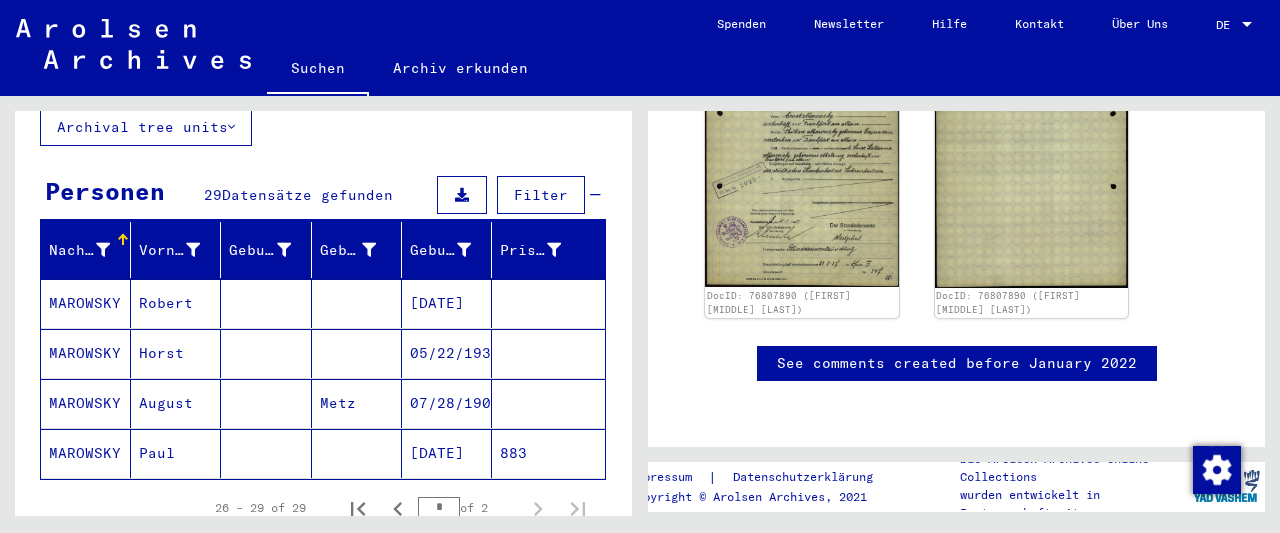 click on "MAROWSKY" at bounding box center [86, 353] 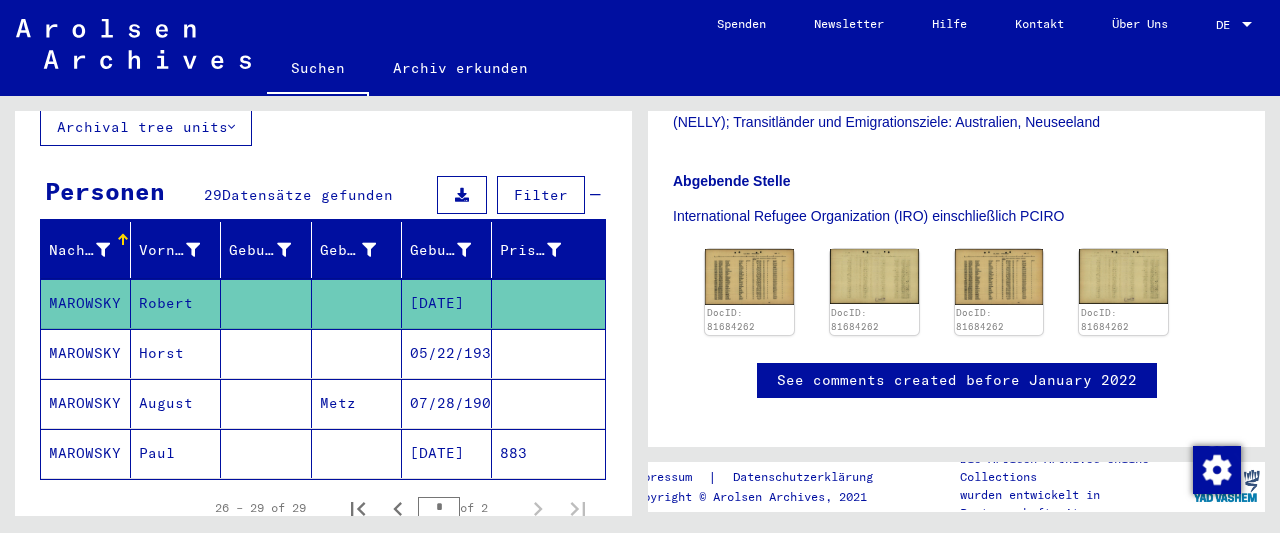 scroll, scrollTop: 520, scrollLeft: 0, axis: vertical 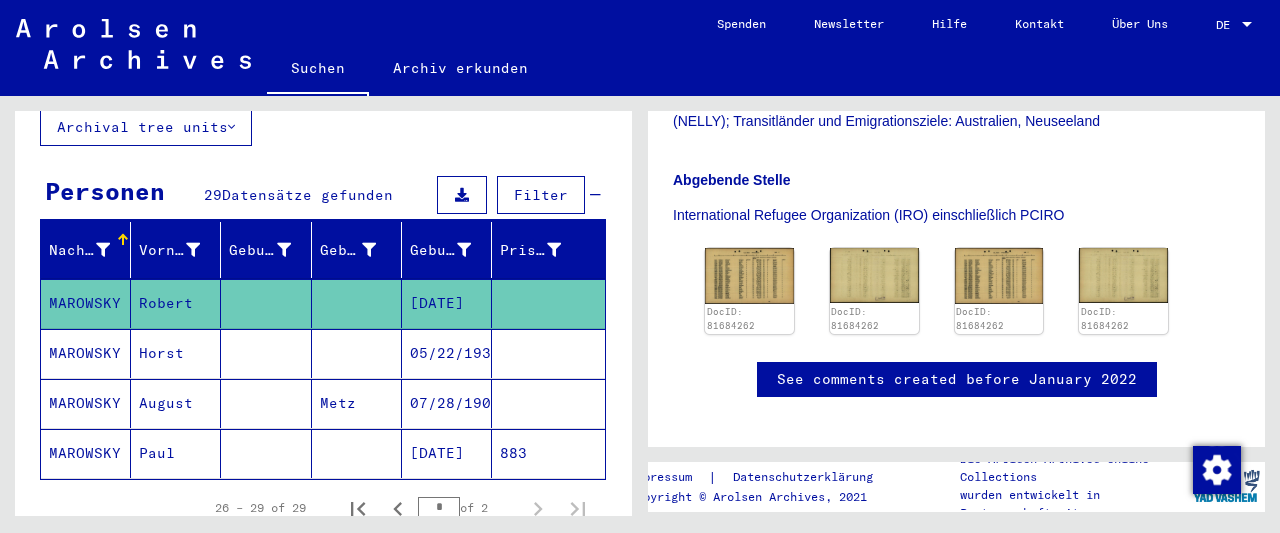 click on "MAROWSKY" at bounding box center [86, 403] 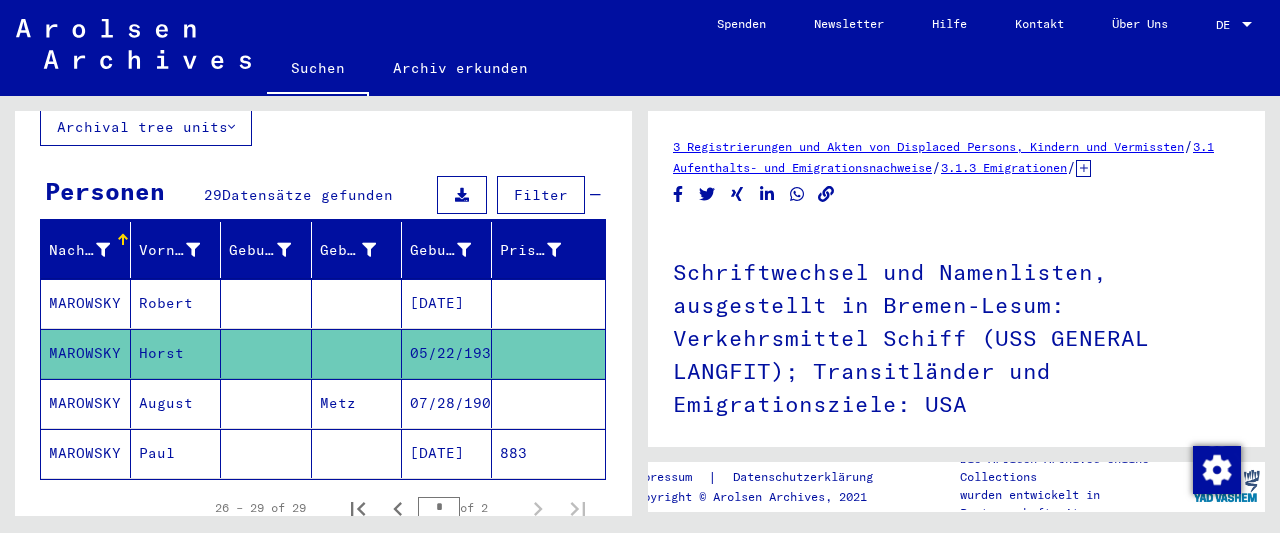 click on "MAROWSKY" at bounding box center [86, 453] 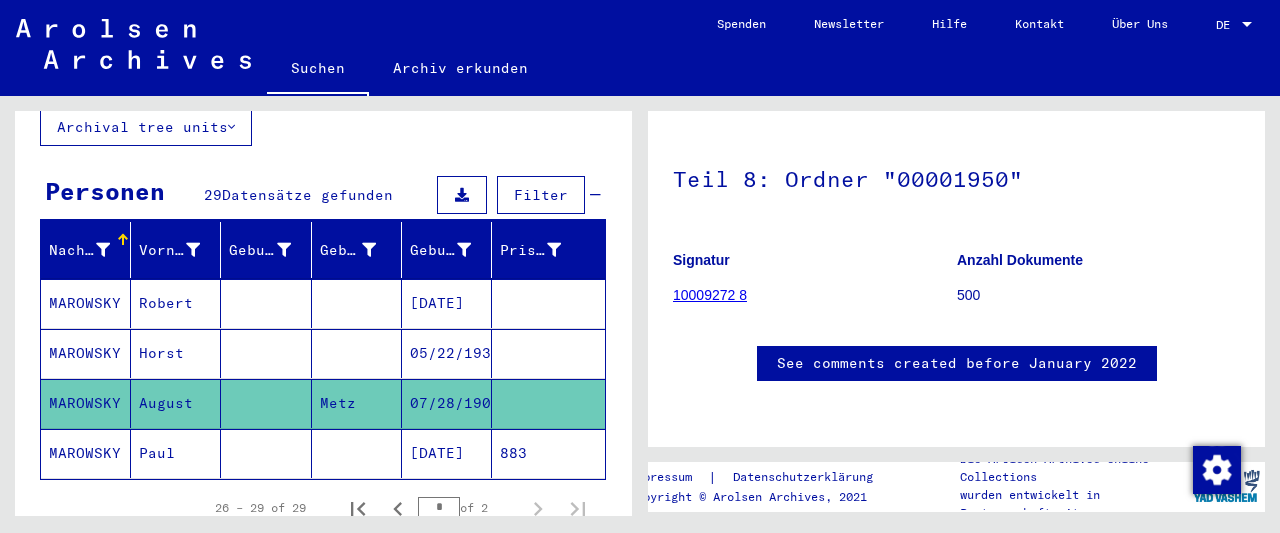 scroll, scrollTop: 312, scrollLeft: 0, axis: vertical 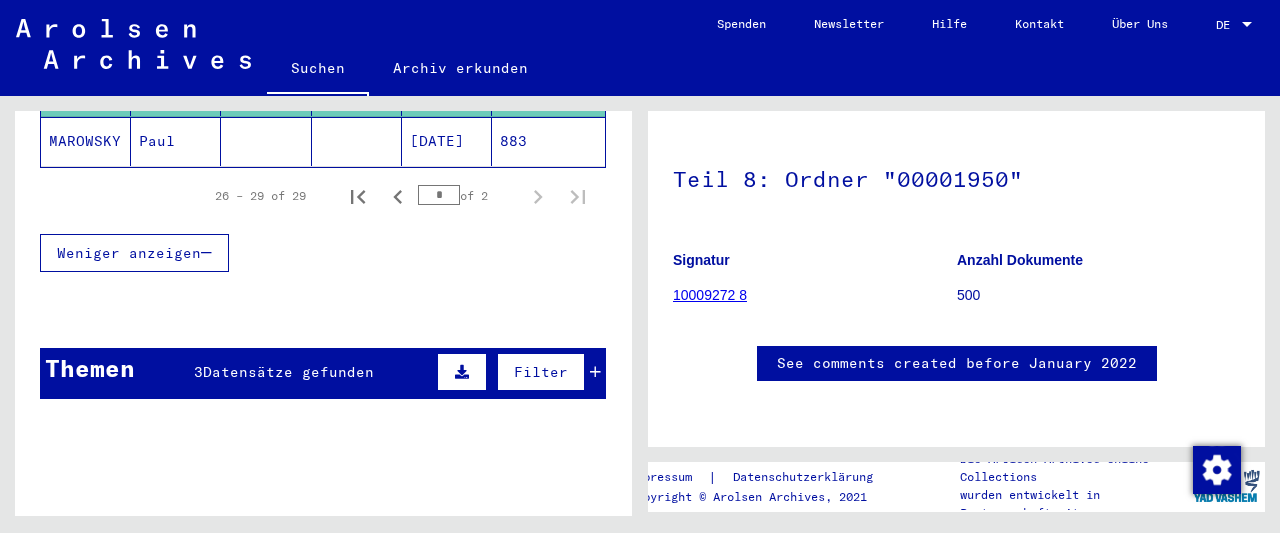 click on "Datensätze gefunden" at bounding box center (288, 372) 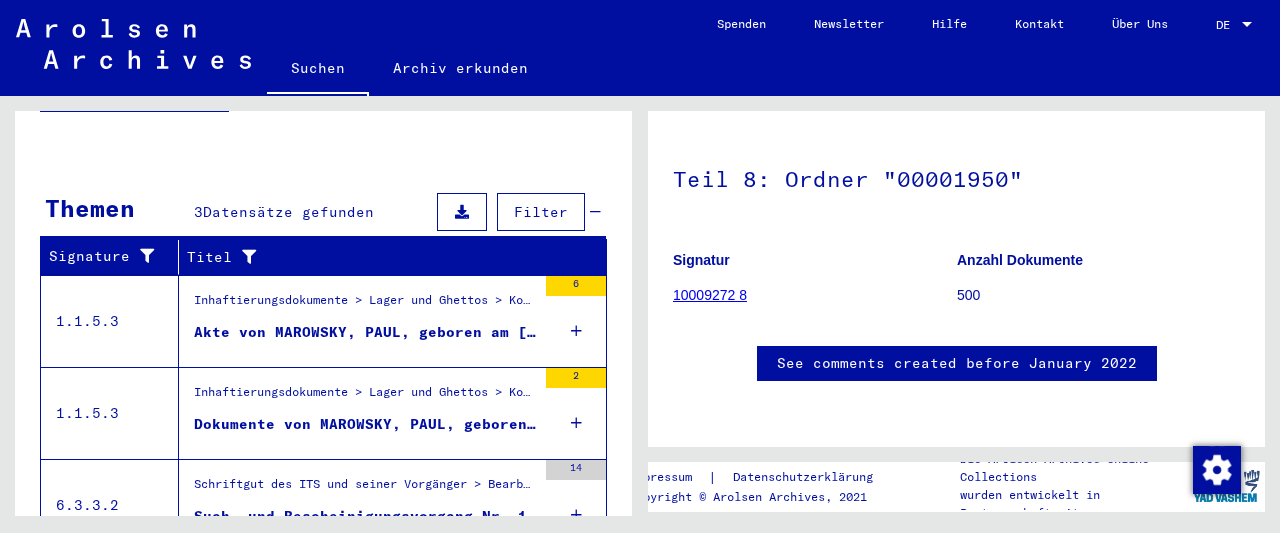 scroll, scrollTop: 667, scrollLeft: 0, axis: vertical 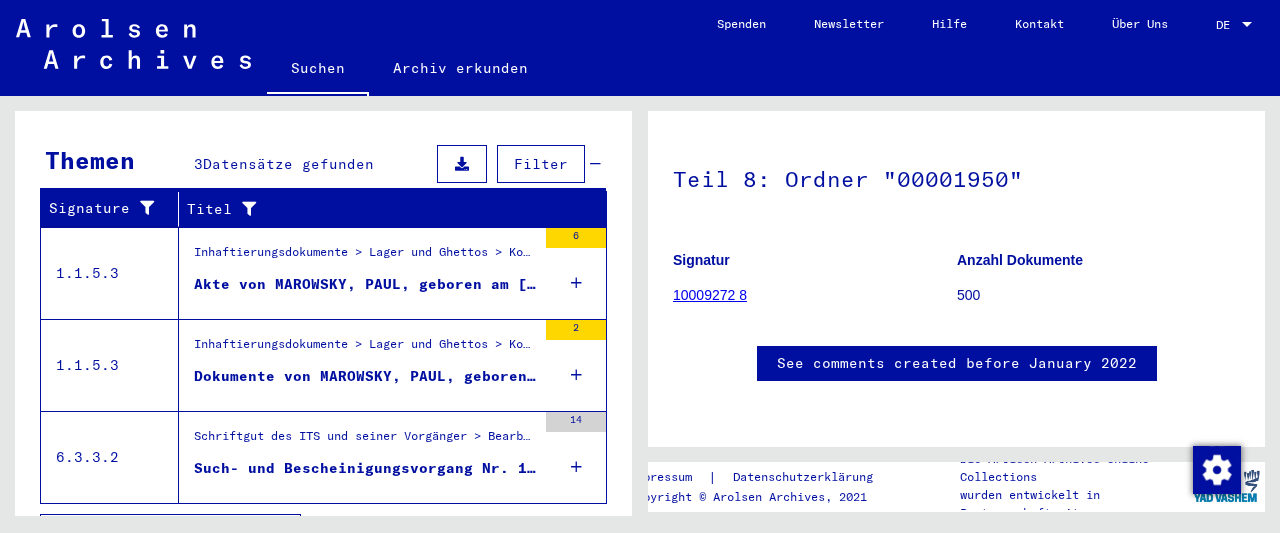 click on "Akte von MAROWSKY, PAUL, geboren am [DATE]" at bounding box center [365, 284] 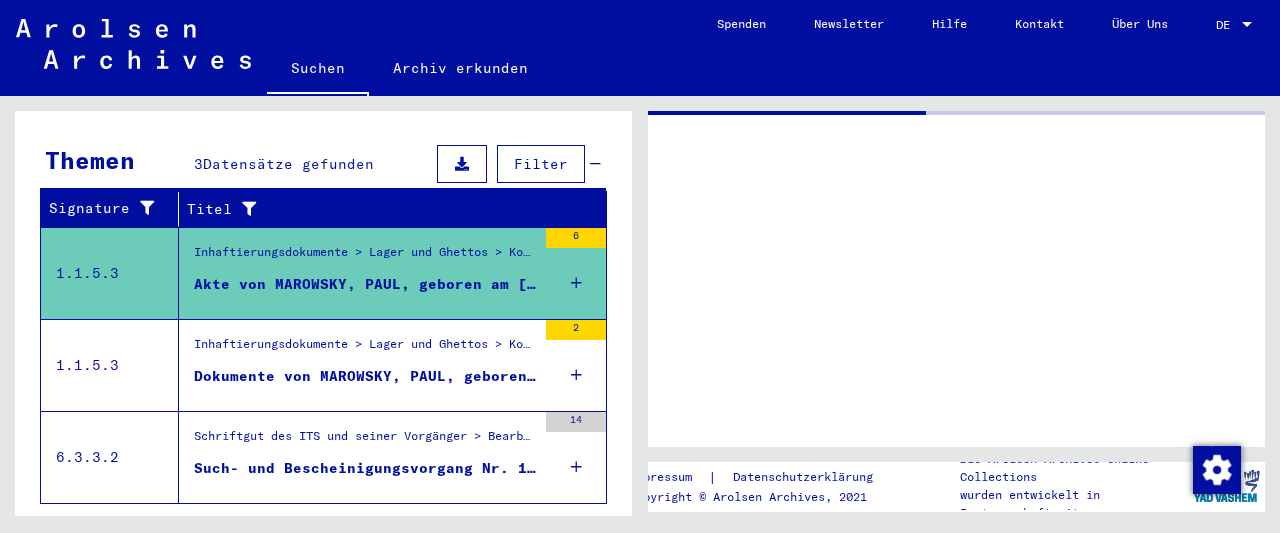 scroll, scrollTop: 0, scrollLeft: 0, axis: both 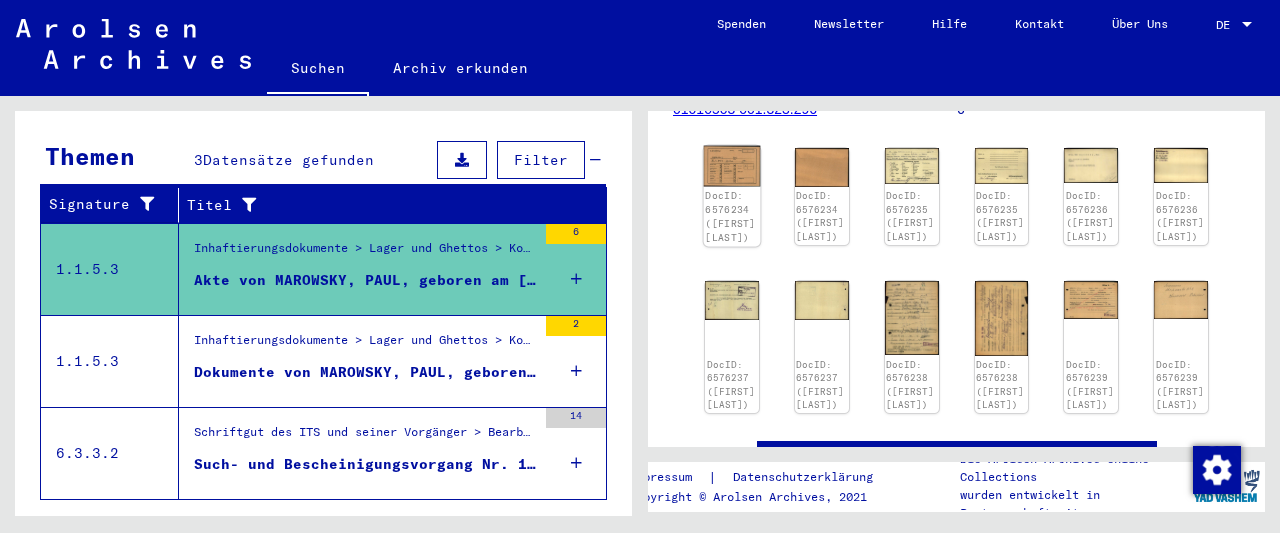 click on "DocID: 6576234 ([FIRST] [LAST])" 